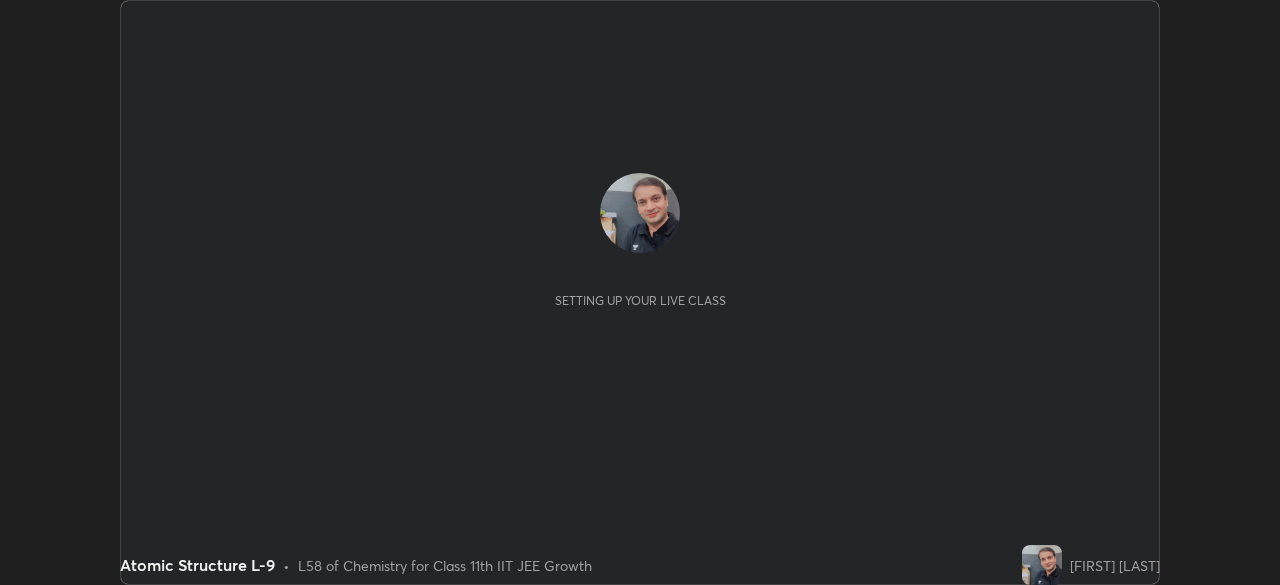 scroll, scrollTop: 0, scrollLeft: 0, axis: both 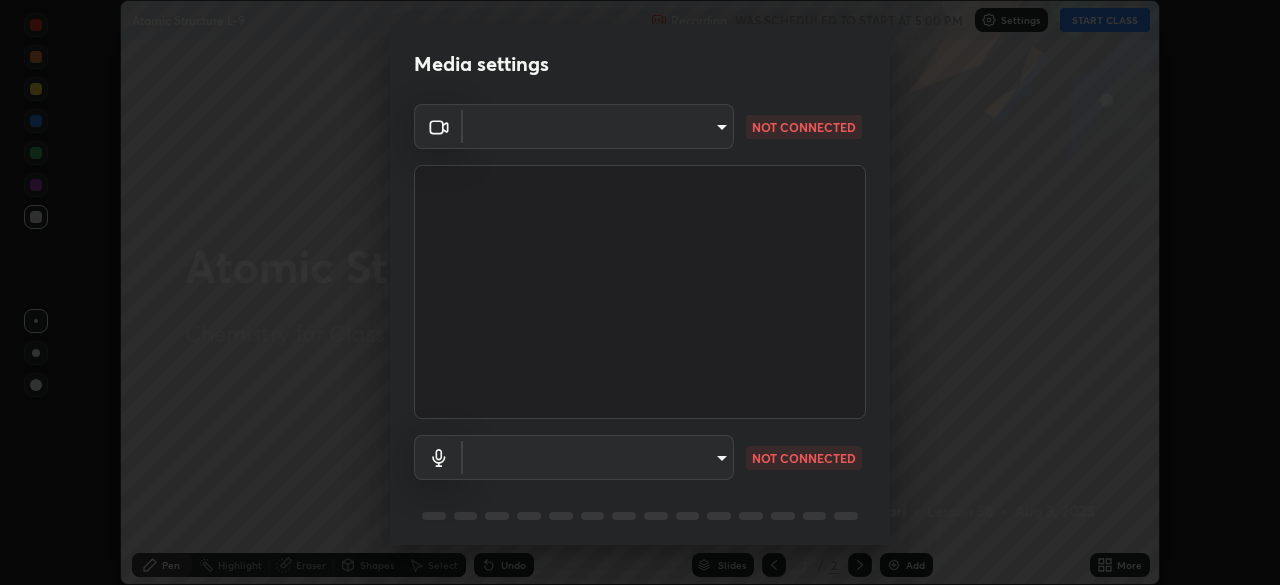 type on "fec30703c8e22cf69a8f77a224c2d994de0da897dc859dbf546555d8622b01d3" 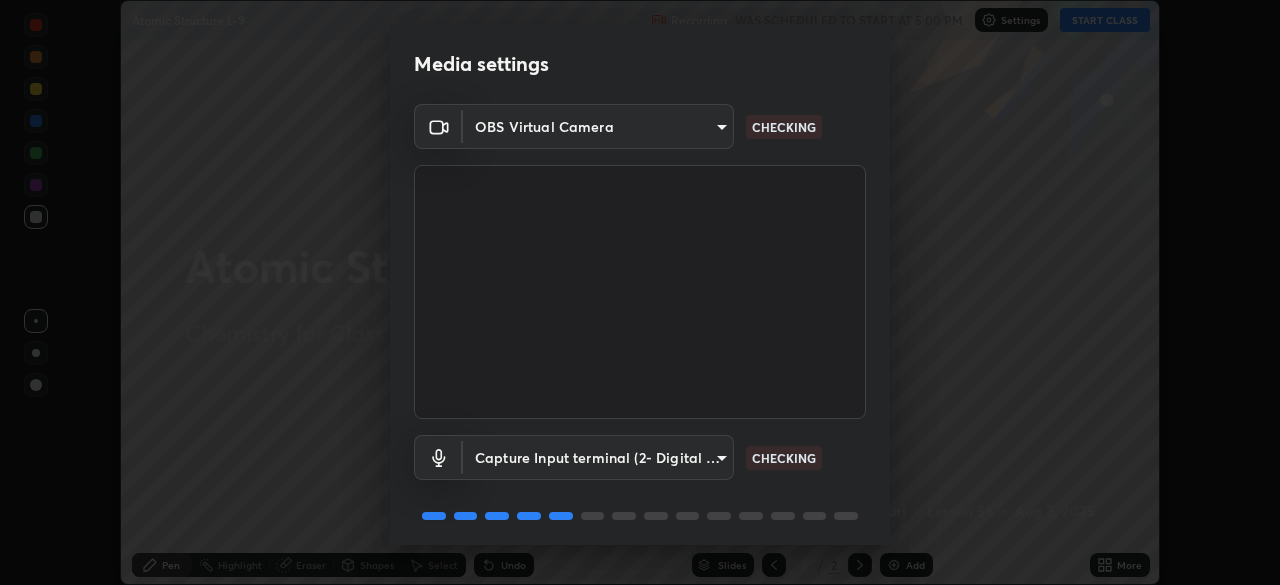 scroll, scrollTop: 71, scrollLeft: 0, axis: vertical 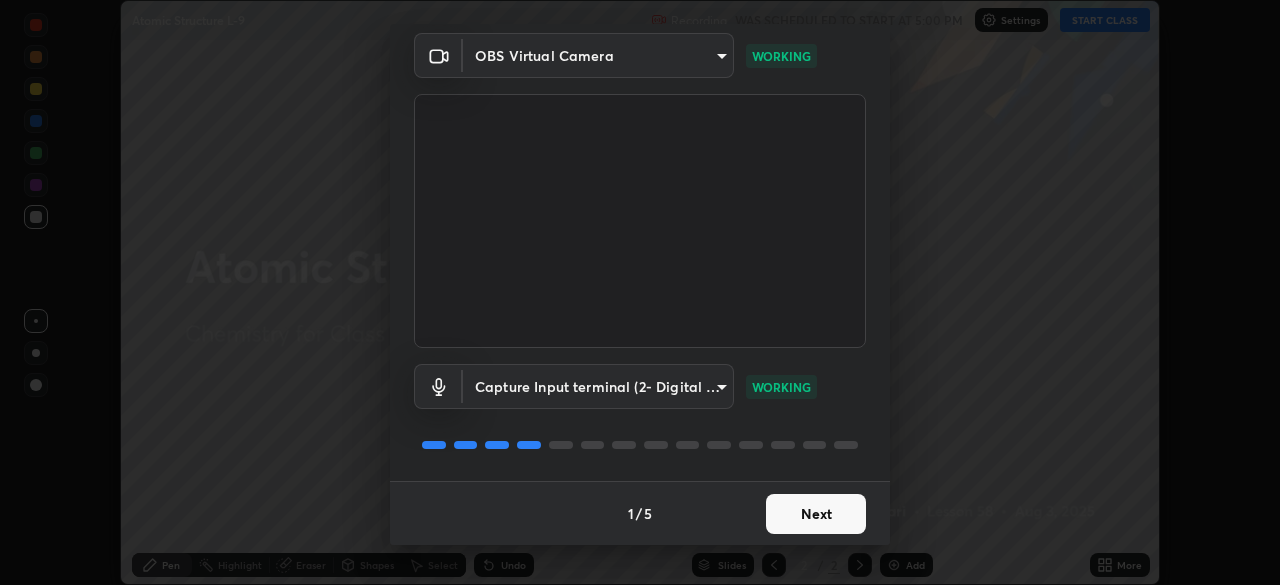 click on "Next" at bounding box center (816, 514) 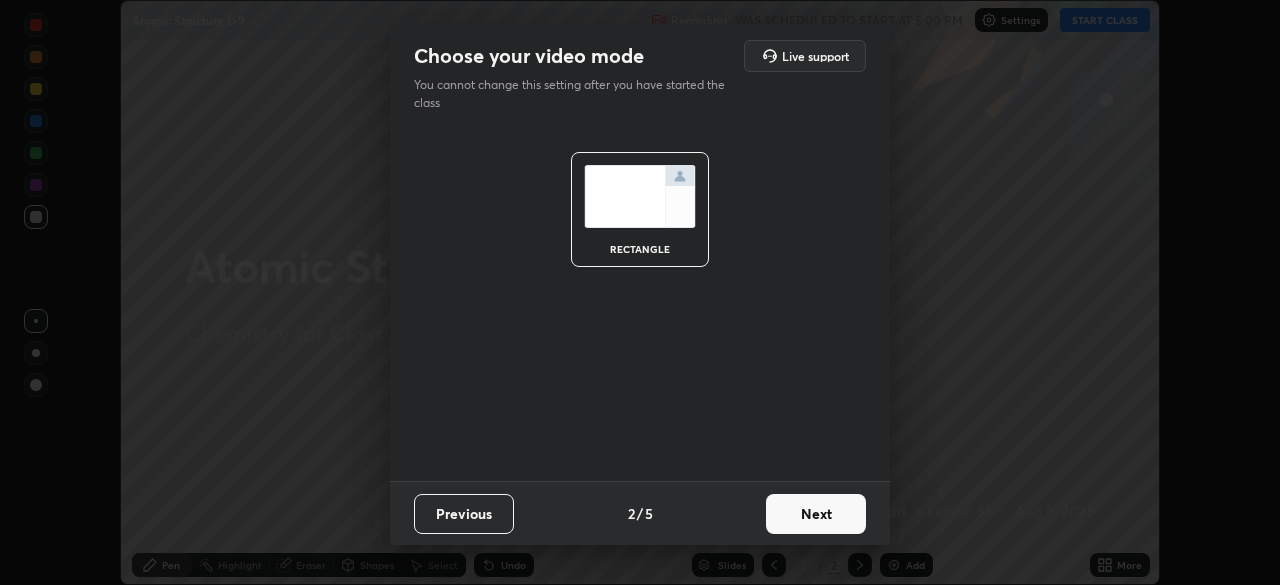 scroll, scrollTop: 0, scrollLeft: 0, axis: both 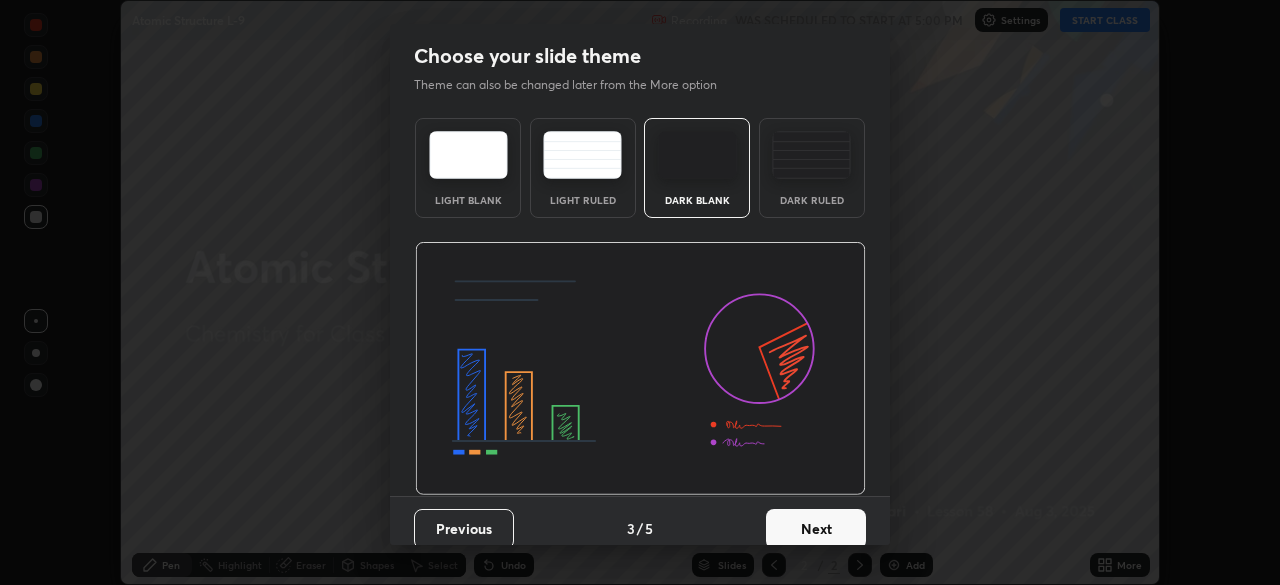 click on "Next" at bounding box center (816, 529) 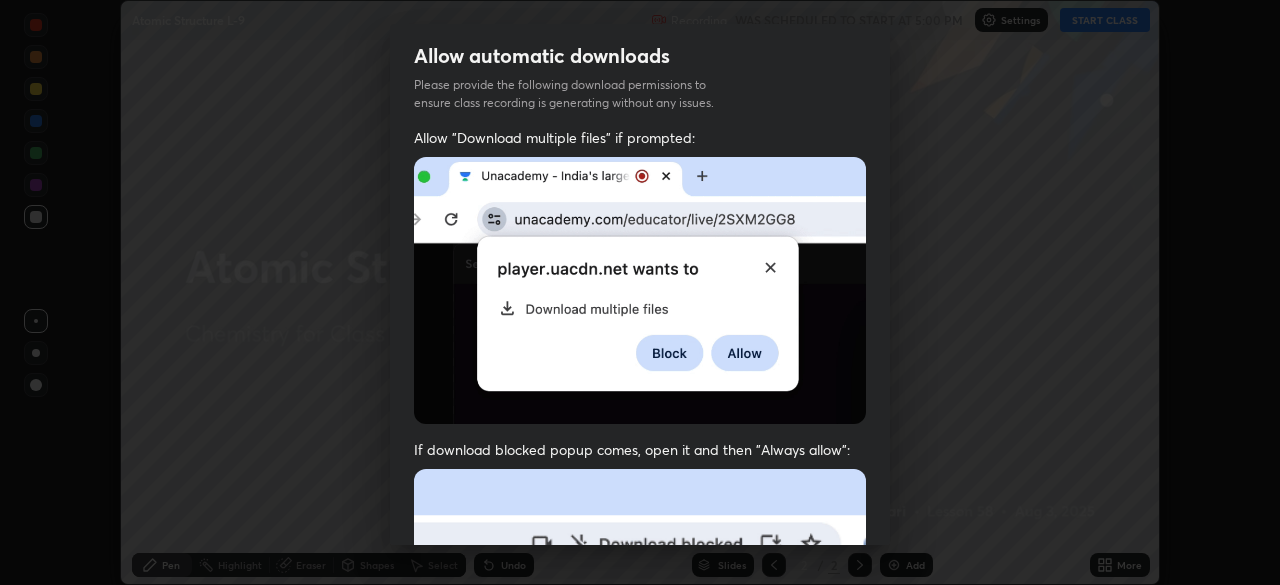 click on "Previous 5 / 5 Done" at bounding box center [640, 1002] 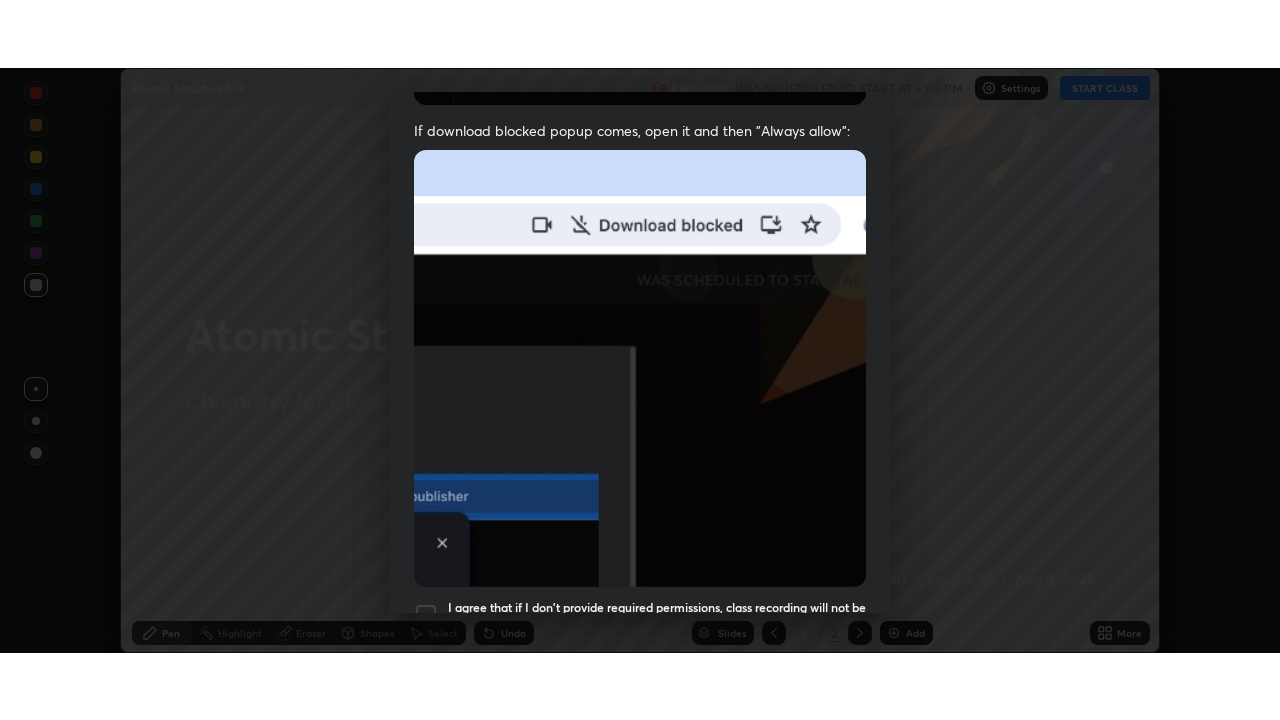 scroll, scrollTop: 479, scrollLeft: 0, axis: vertical 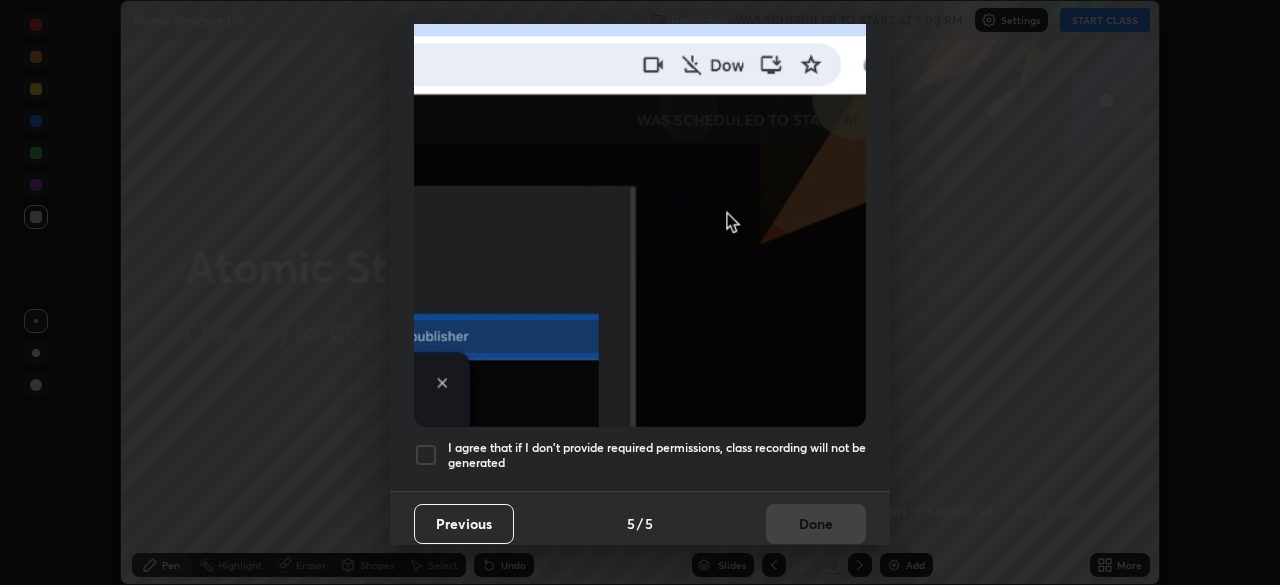 click at bounding box center (426, 455) 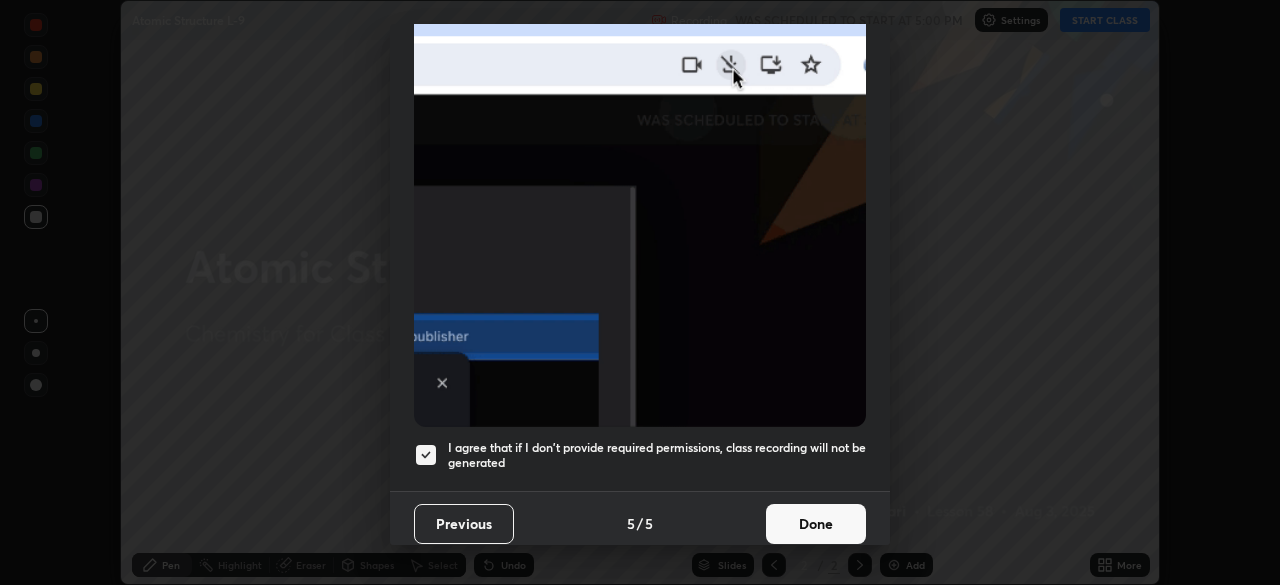 click on "Done" at bounding box center [816, 524] 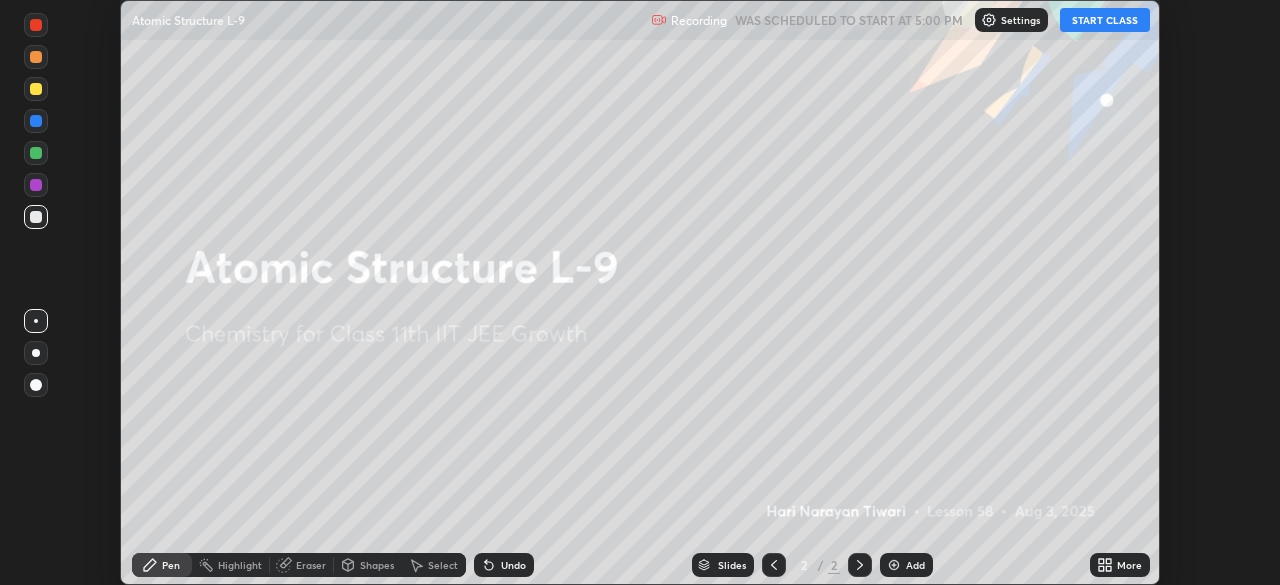 click at bounding box center [894, 565] 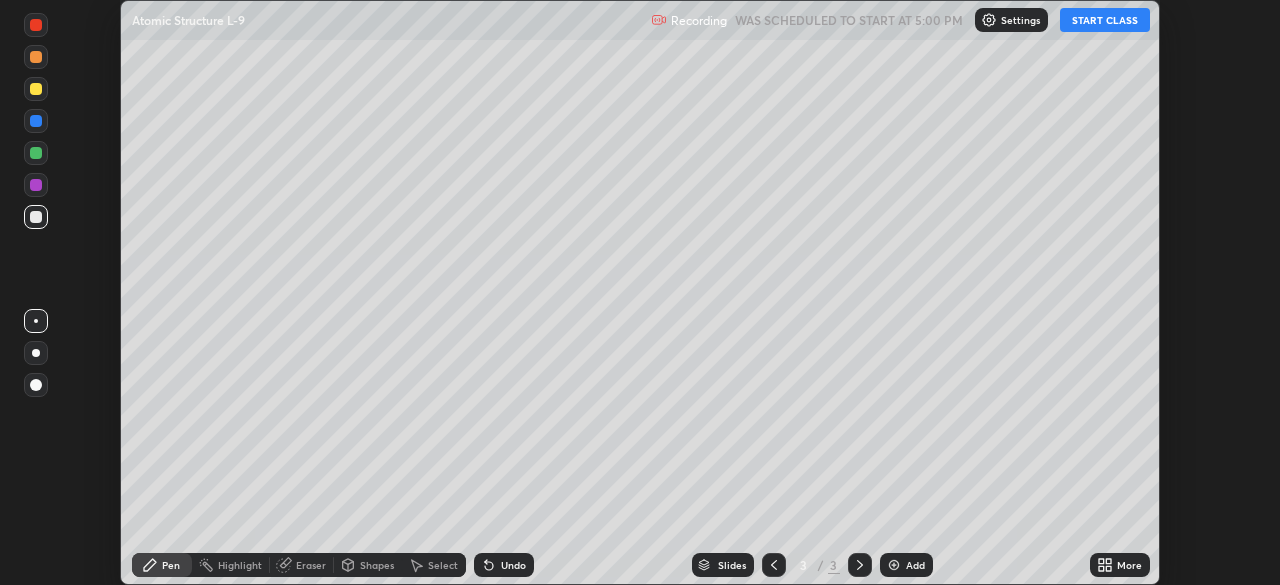 click 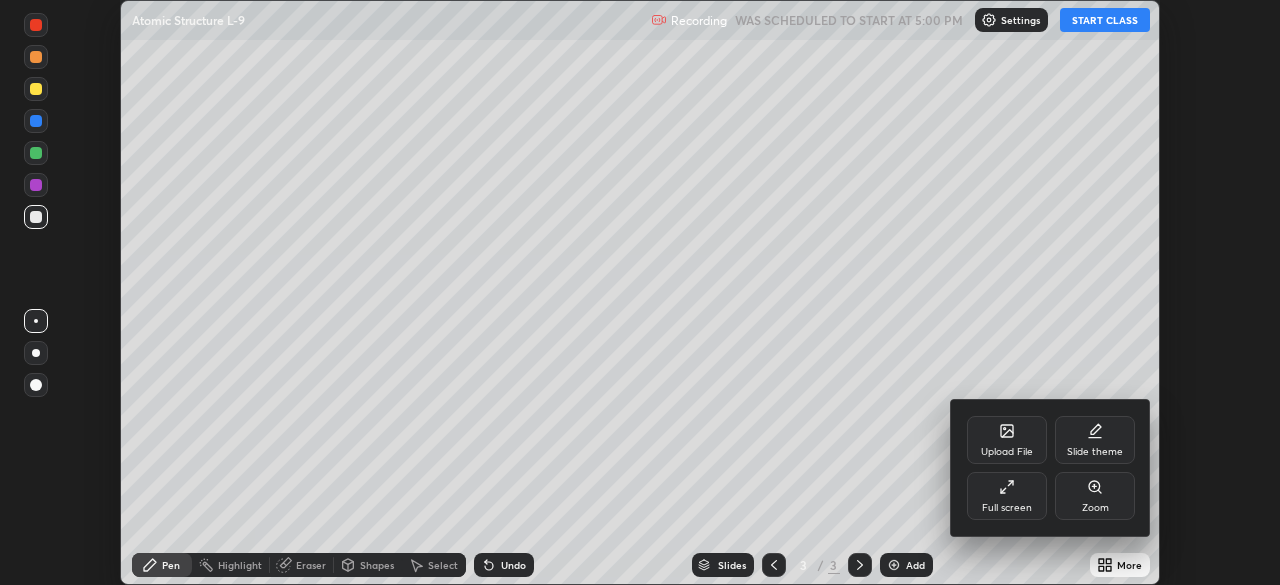 click 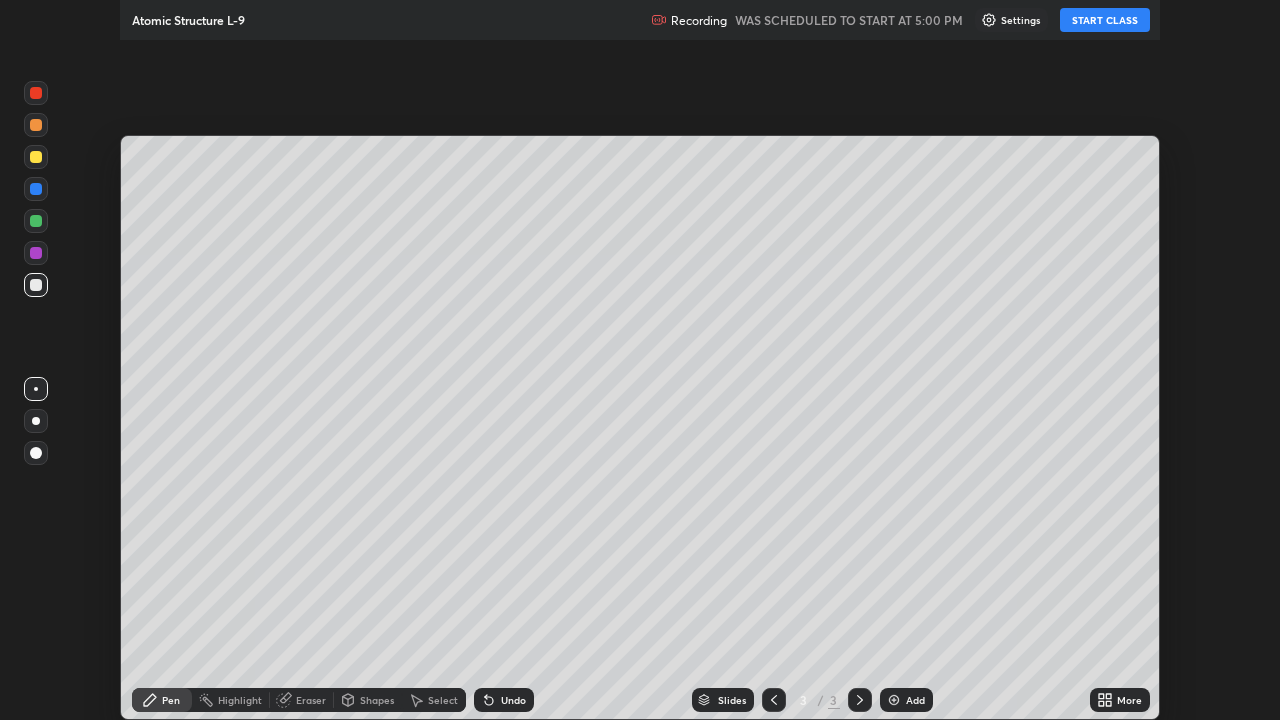 scroll, scrollTop: 99280, scrollLeft: 98720, axis: both 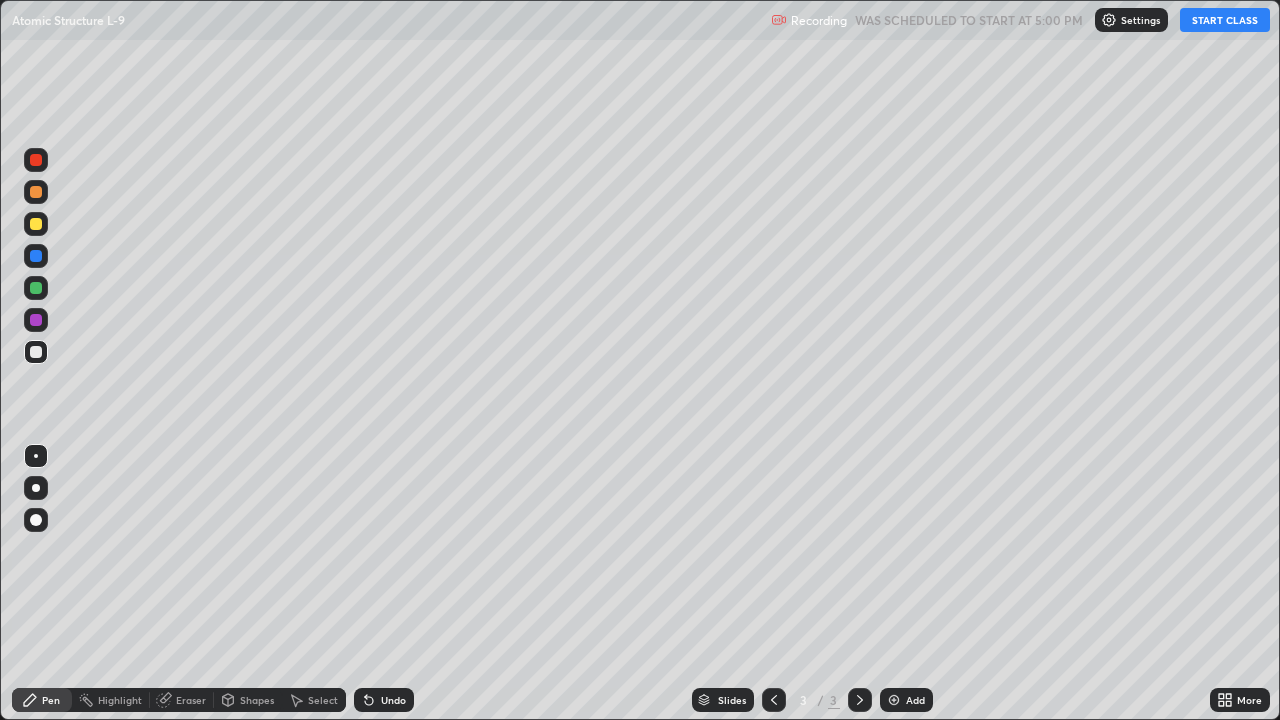click on "START CLASS" at bounding box center [1225, 20] 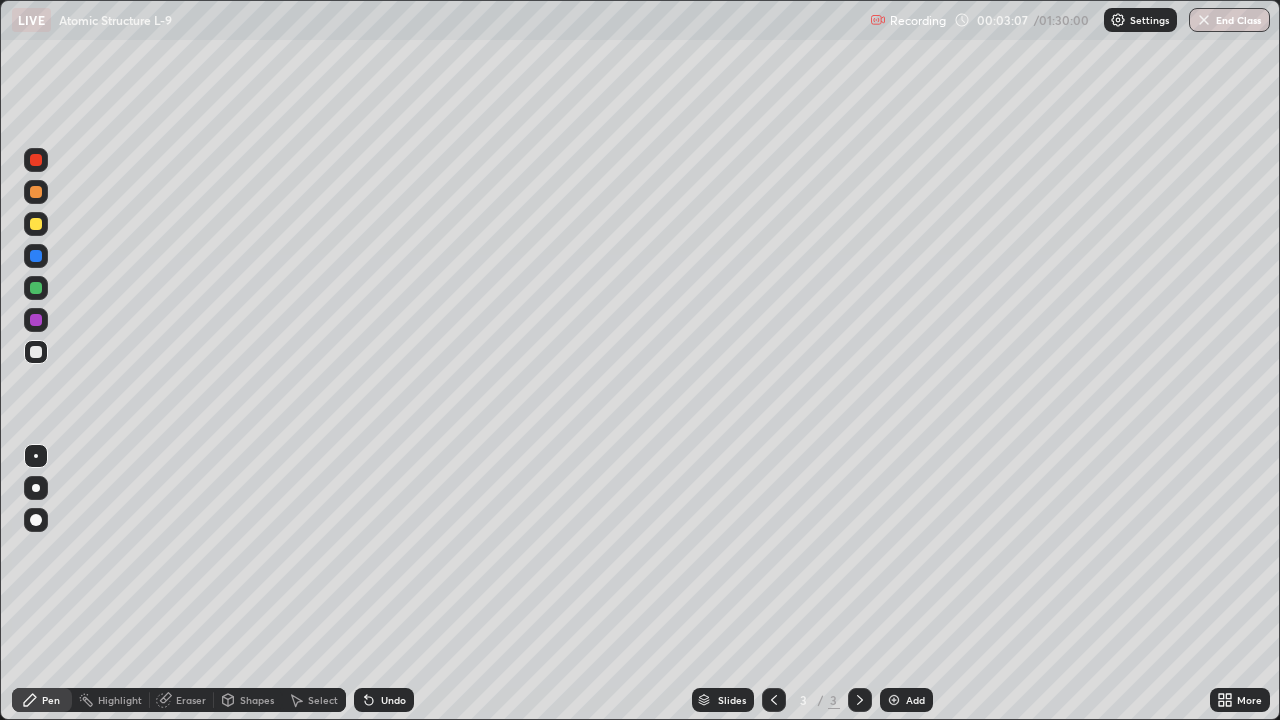 click at bounding box center (36, 352) 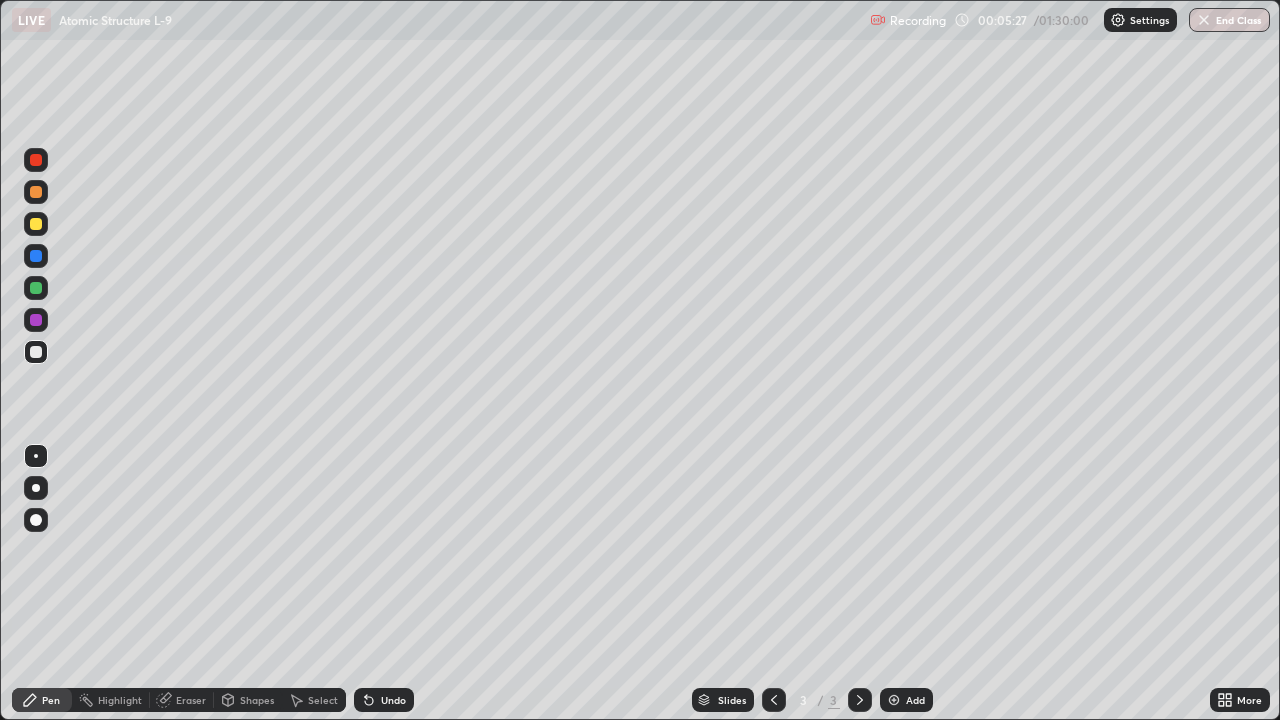 click at bounding box center [36, 288] 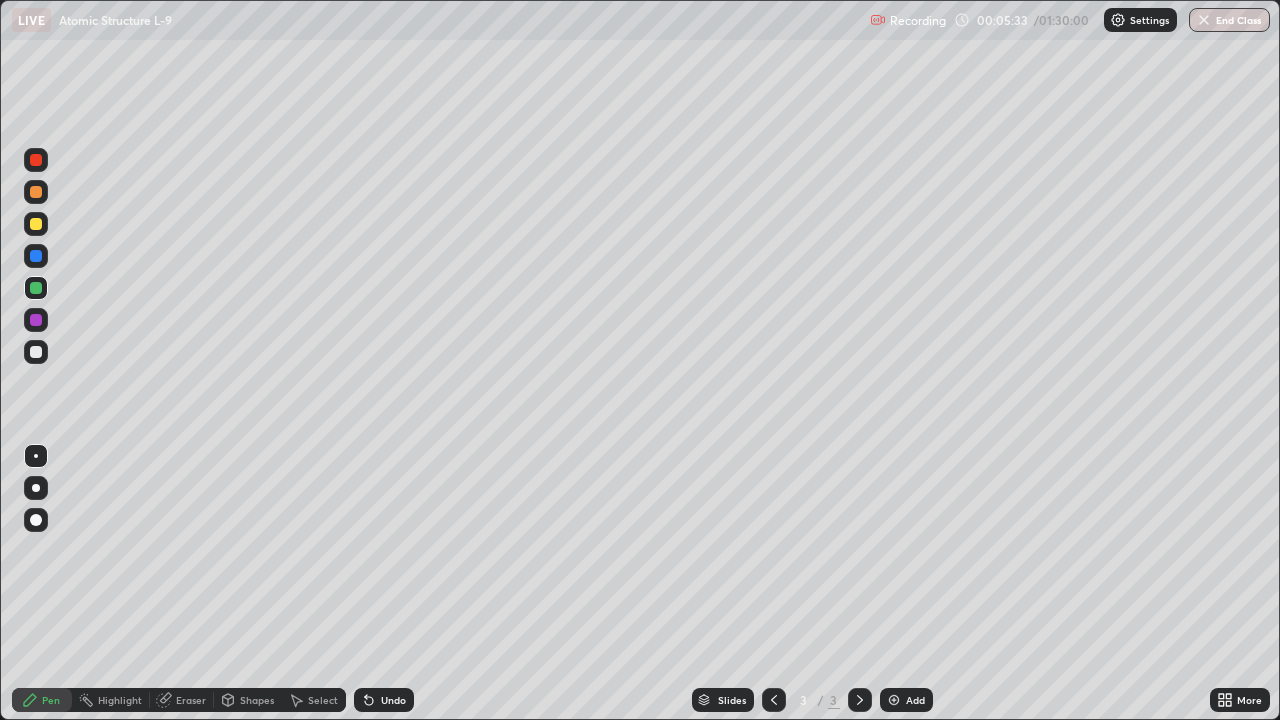 click at bounding box center [36, 352] 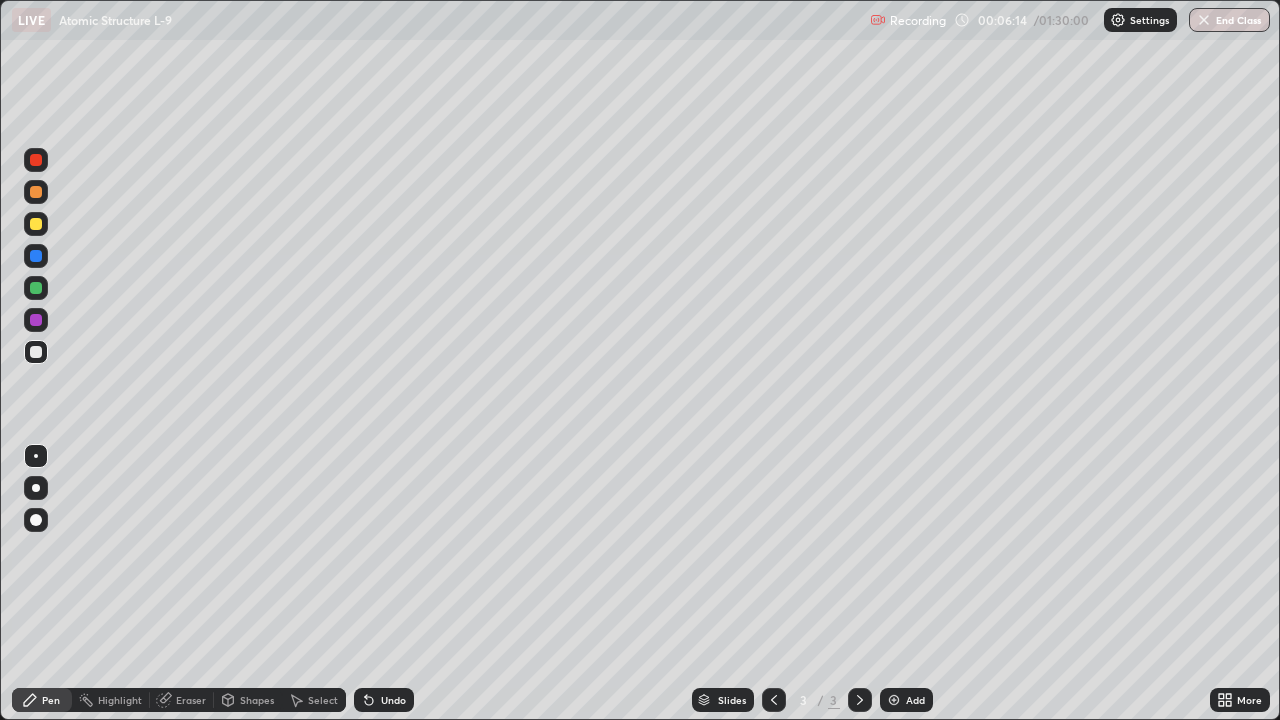 click at bounding box center (36, 224) 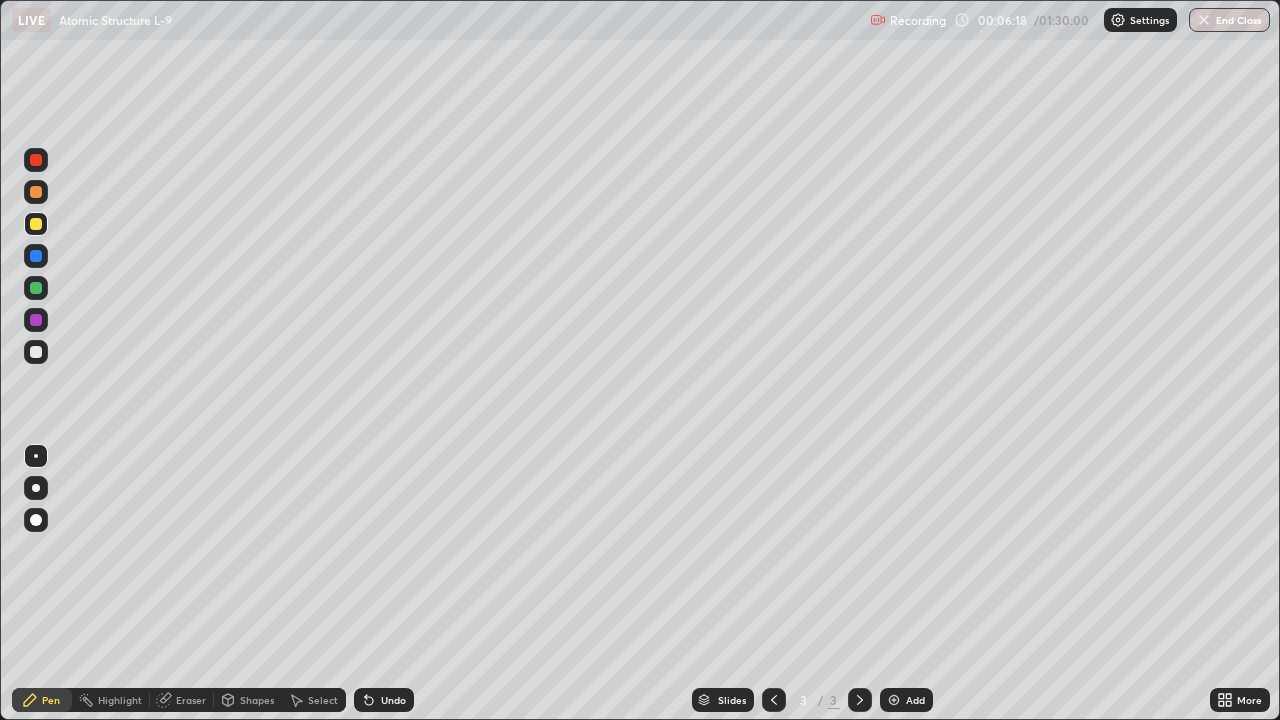 click 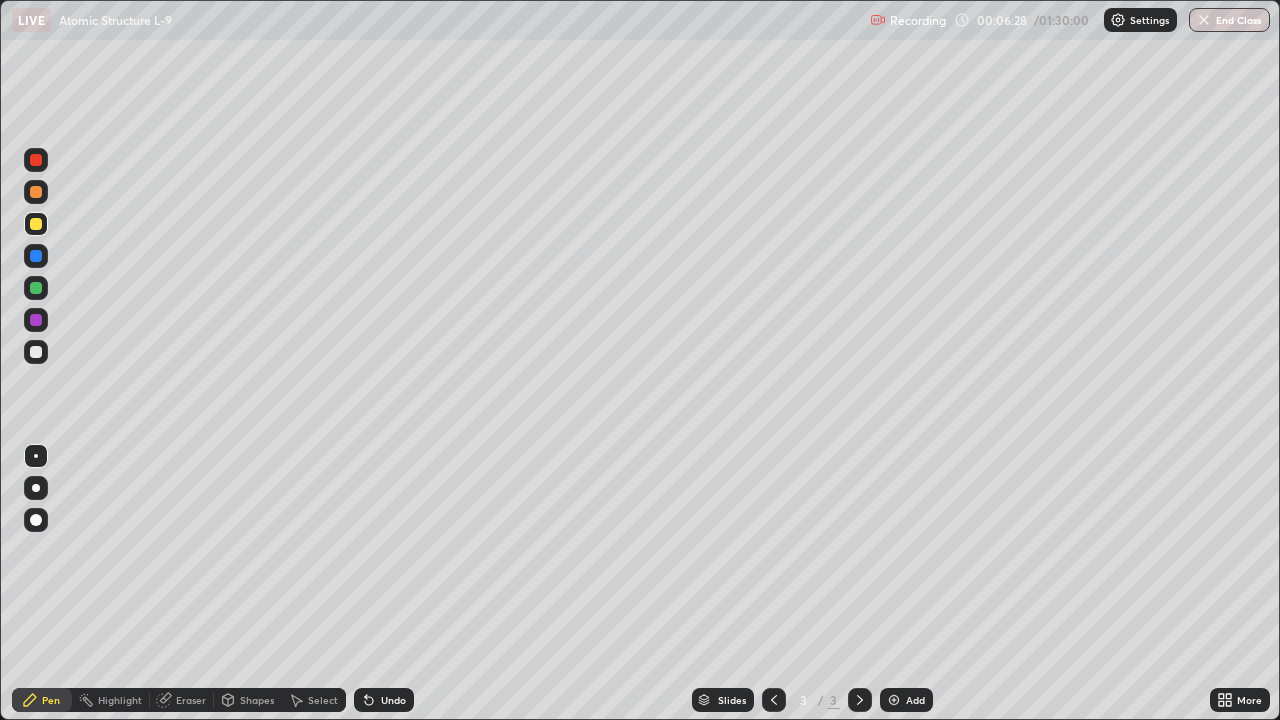 click on "Pen" at bounding box center [42, 700] 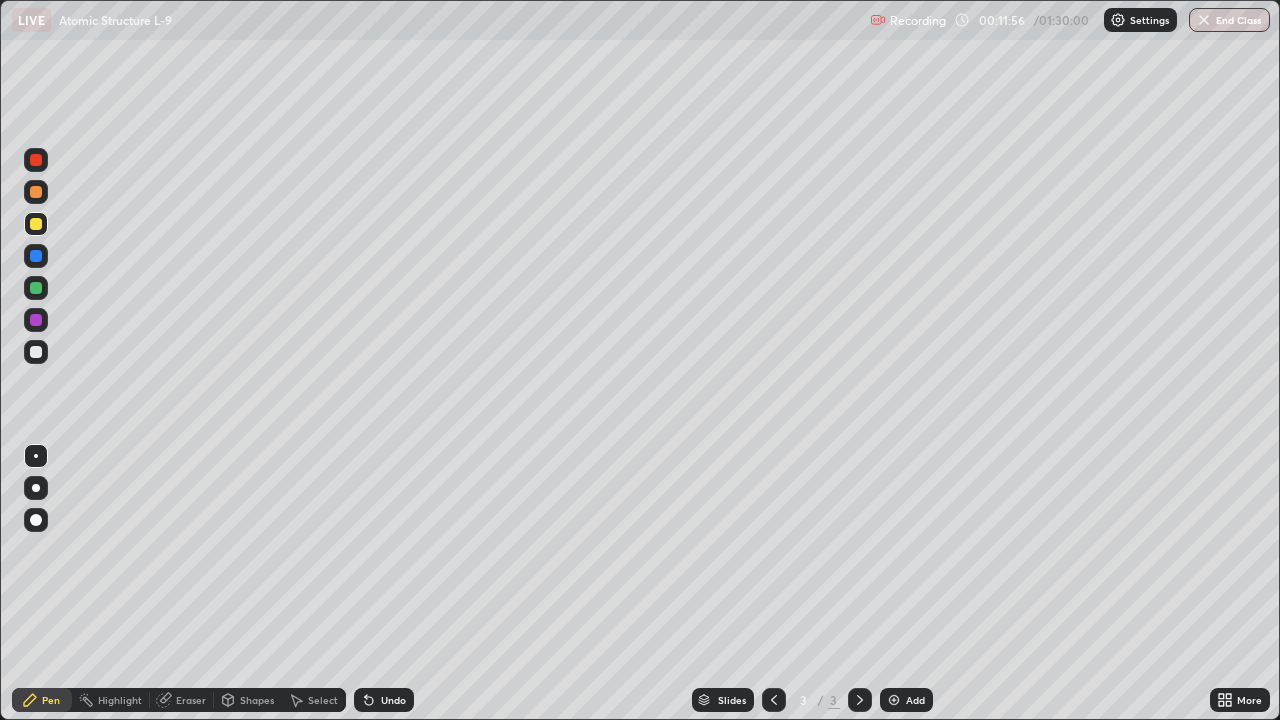 click at bounding box center [36, 352] 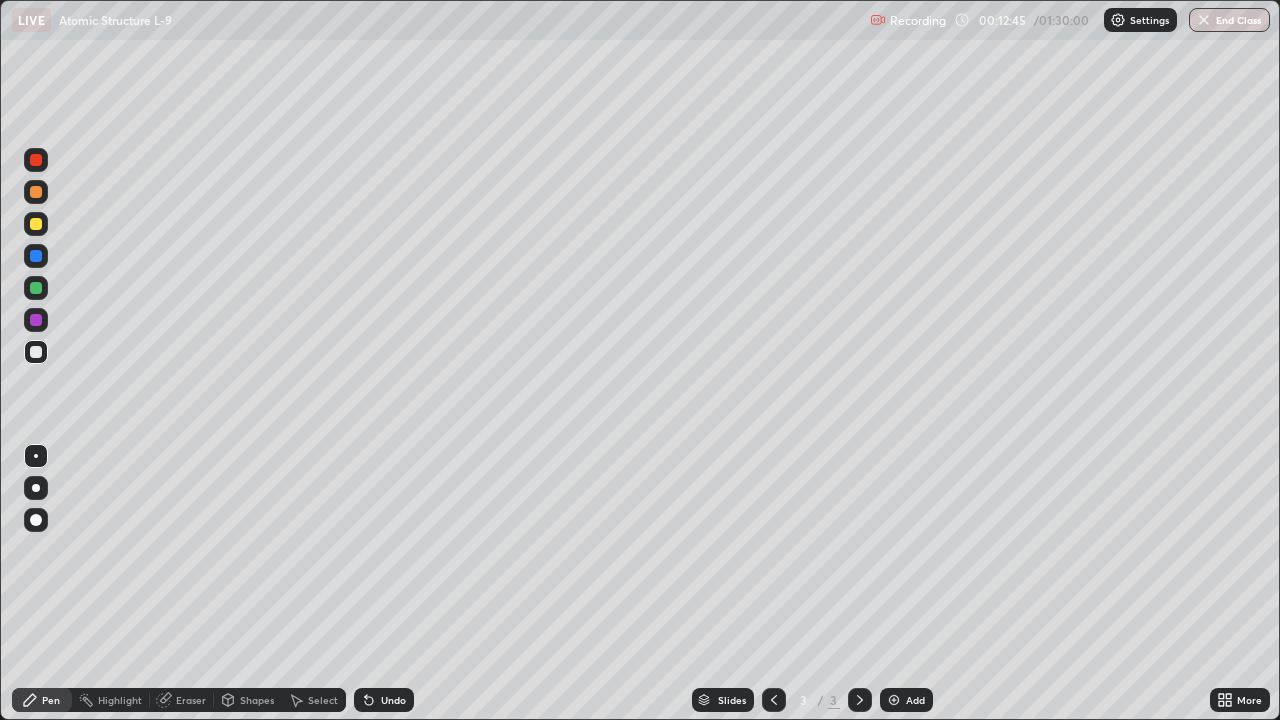 click on "Eraser" at bounding box center (191, 700) 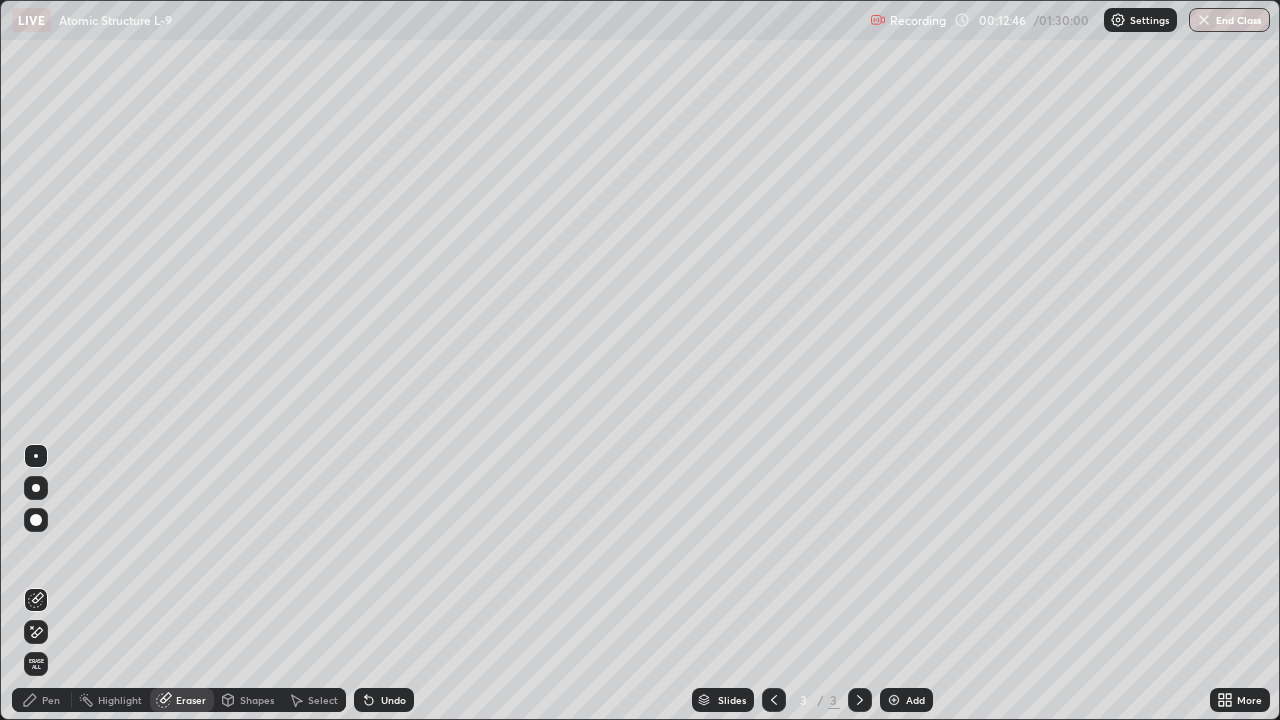 click on "Select" at bounding box center (323, 700) 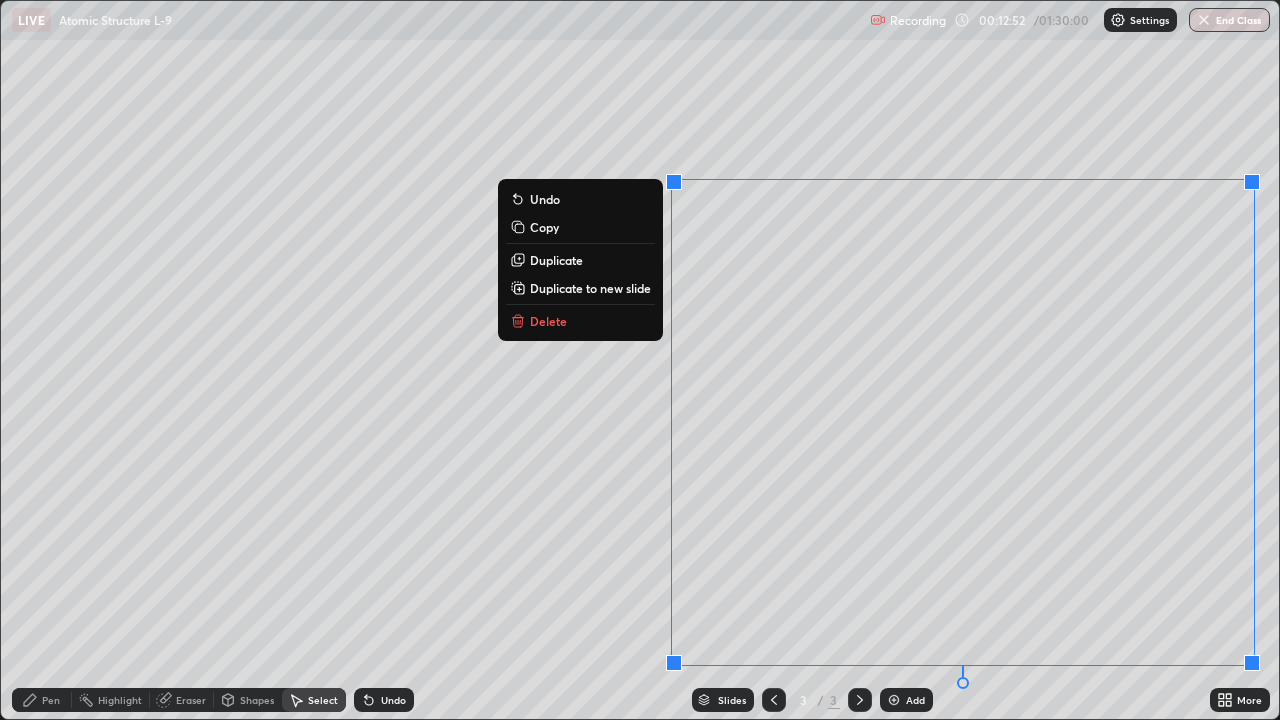 click on "Delete" at bounding box center [548, 321] 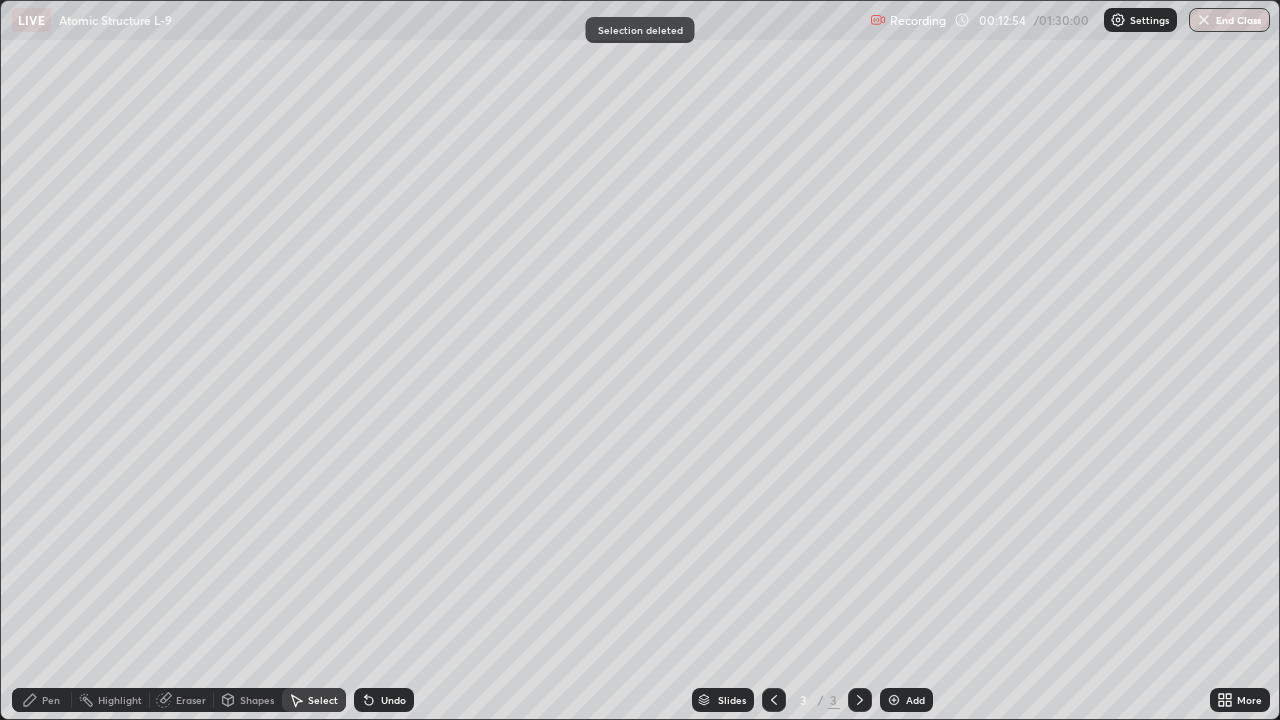 click on "Pen" at bounding box center [42, 700] 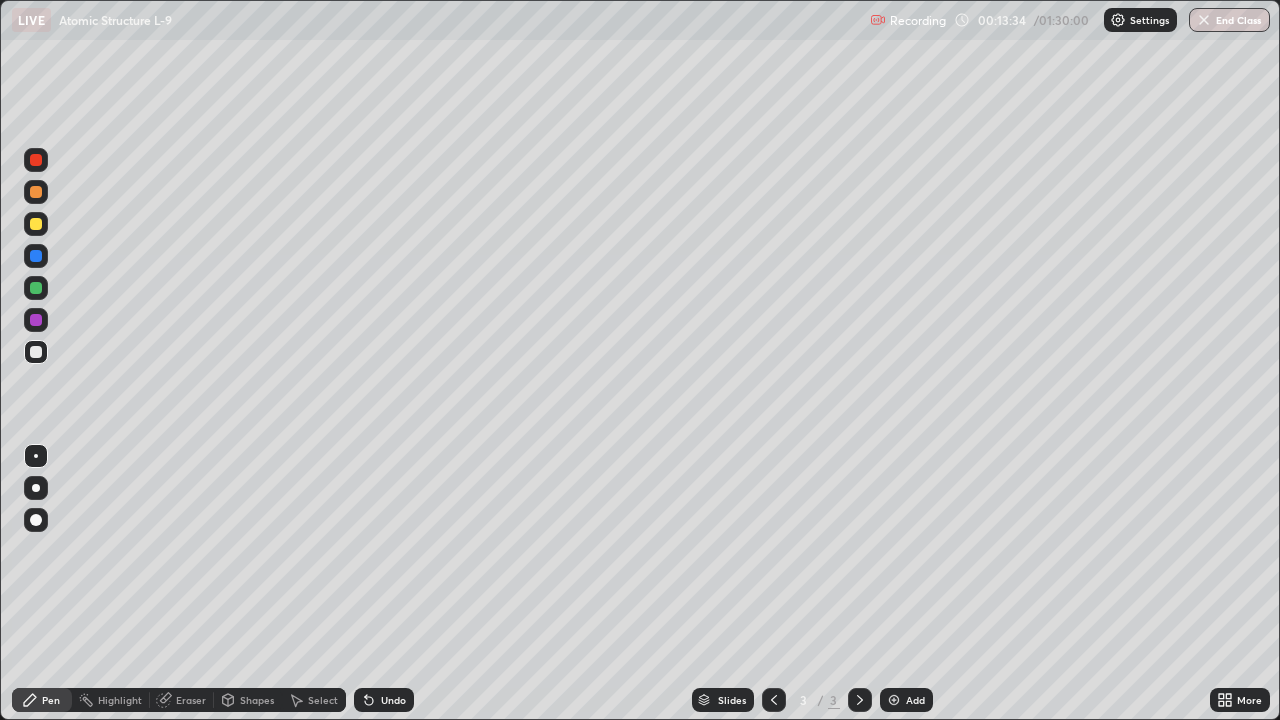 click on "Eraser" at bounding box center (191, 700) 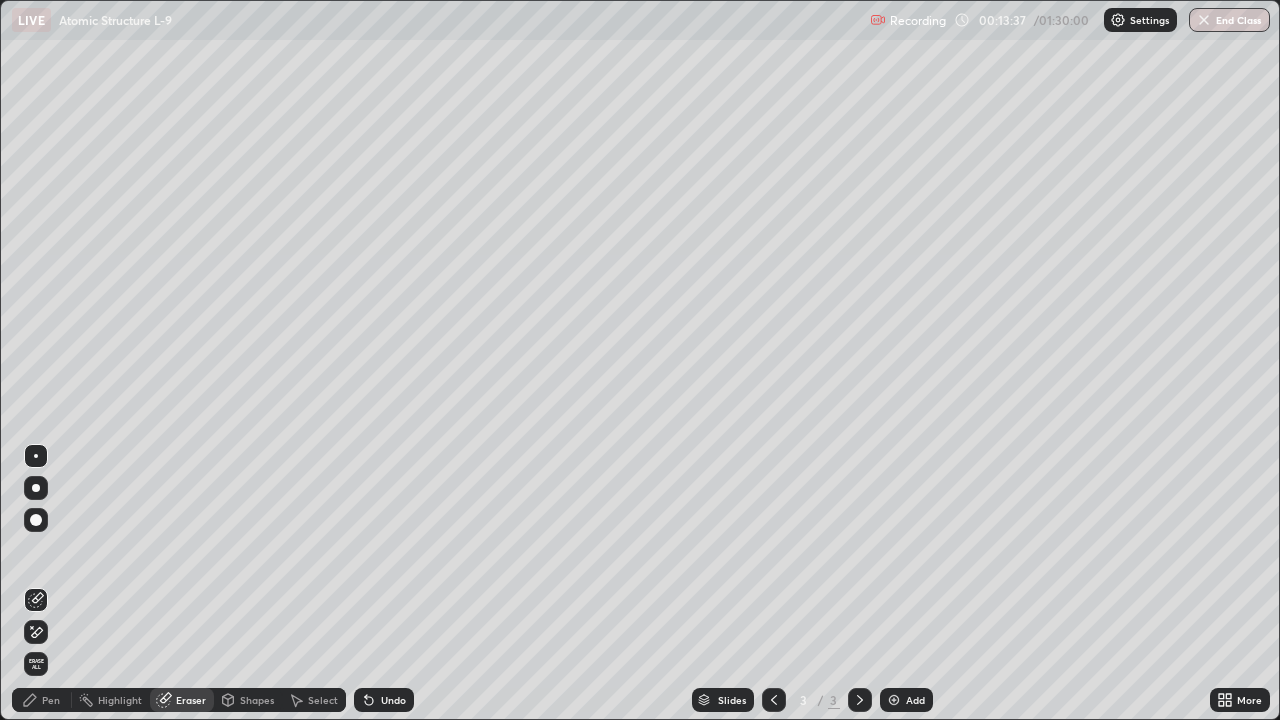 click on "Pen" at bounding box center (42, 700) 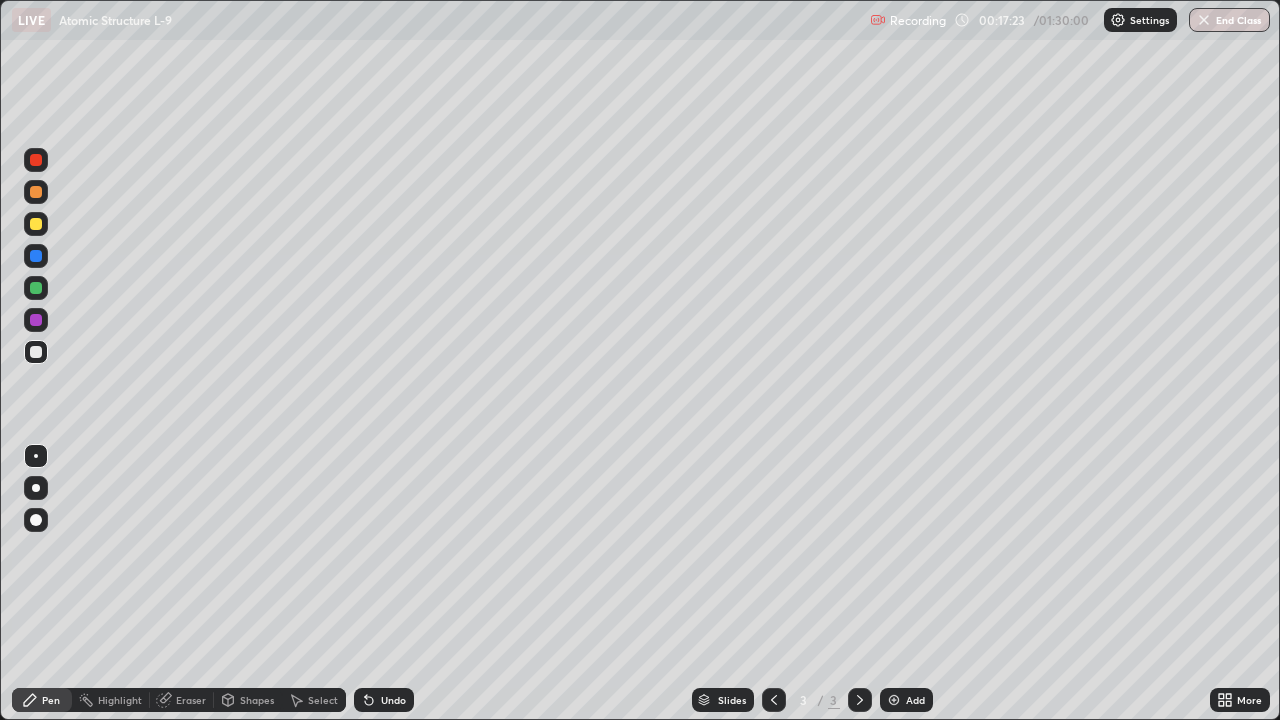 click at bounding box center [894, 700] 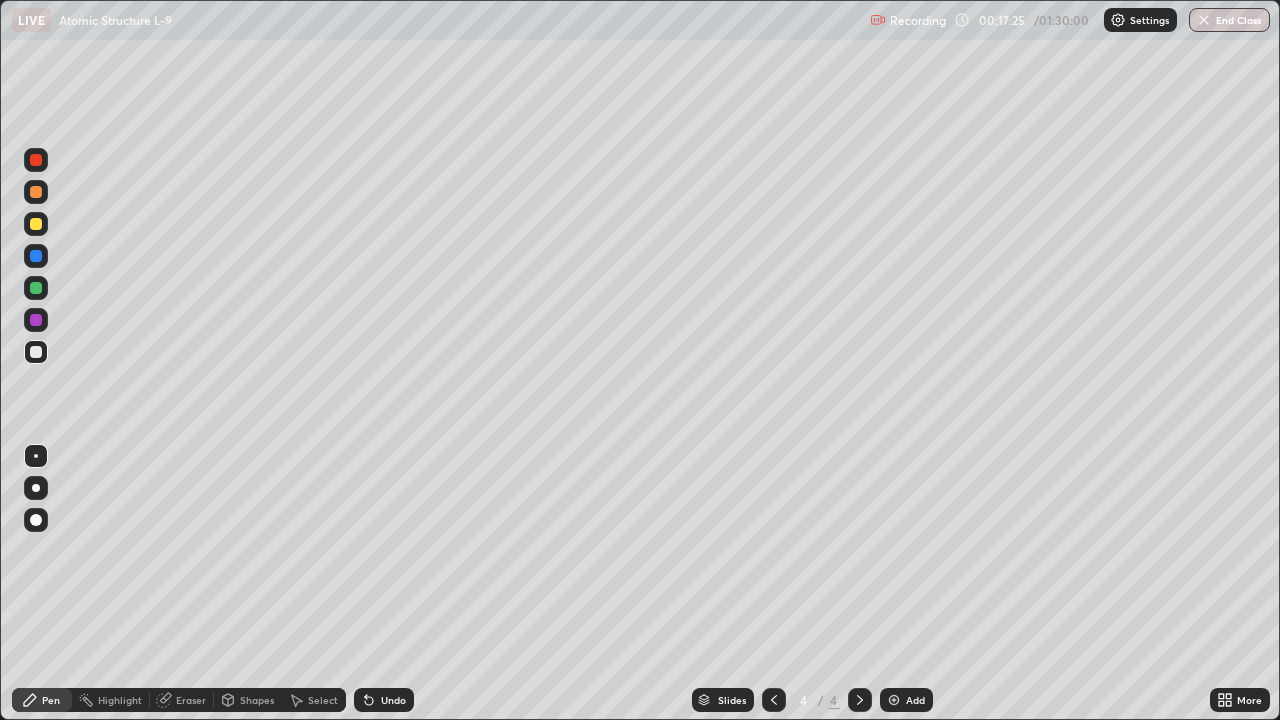 click at bounding box center [36, 352] 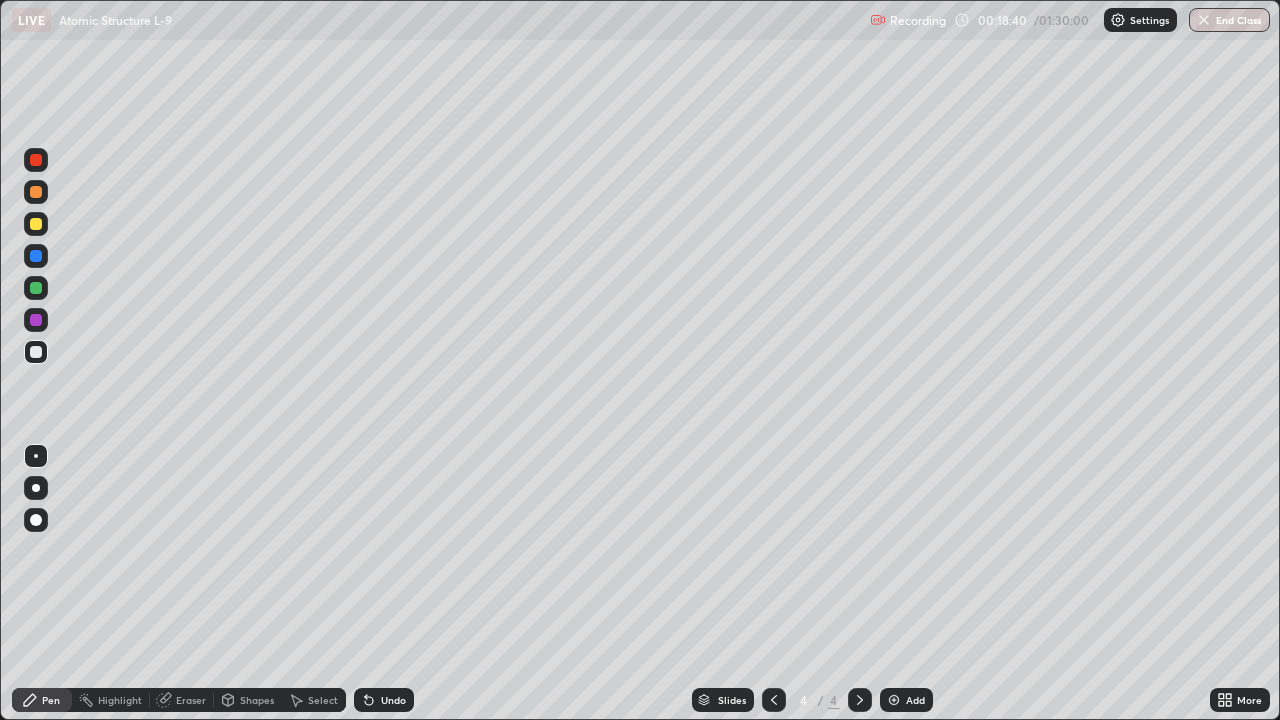 click at bounding box center [36, 288] 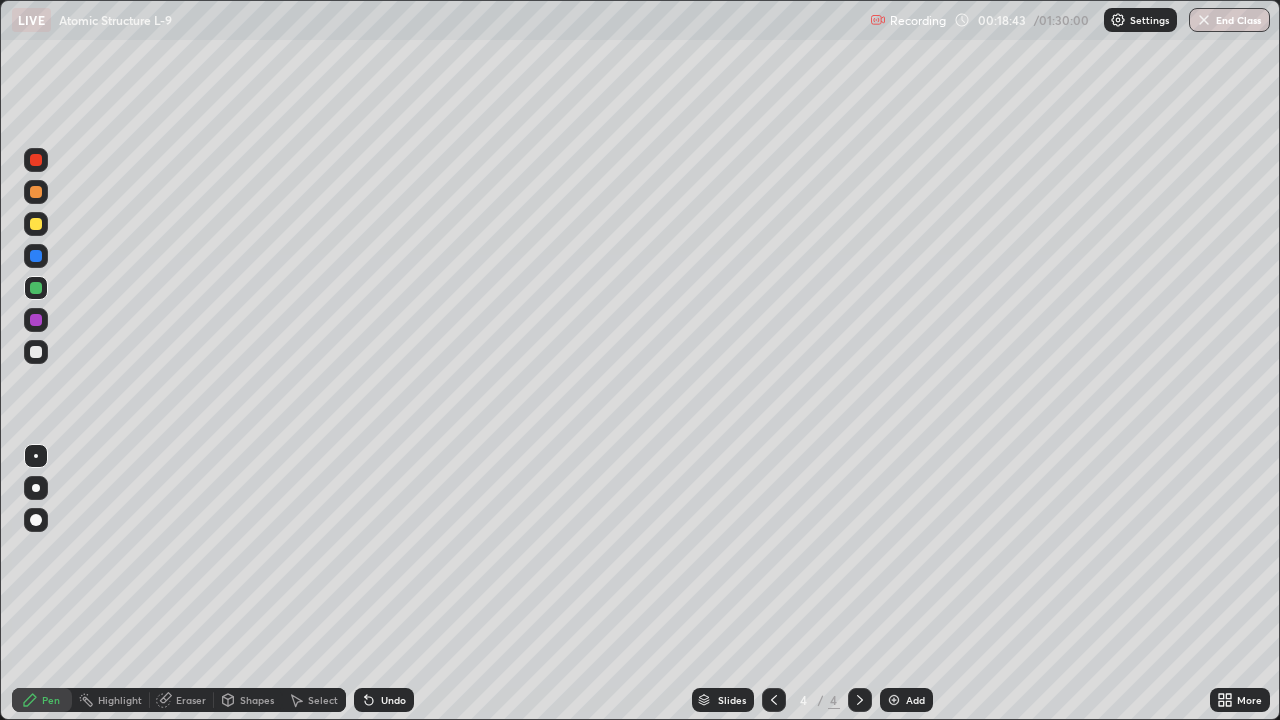 click at bounding box center (36, 352) 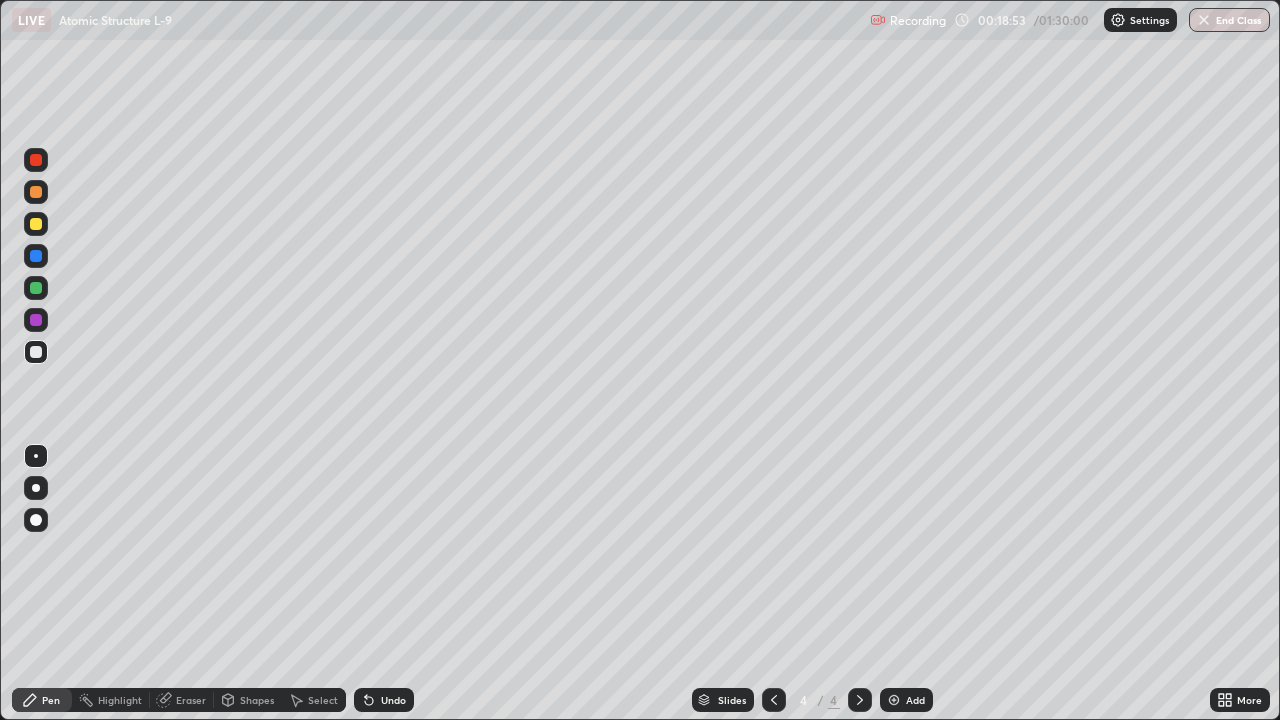click on "Eraser" at bounding box center (182, 700) 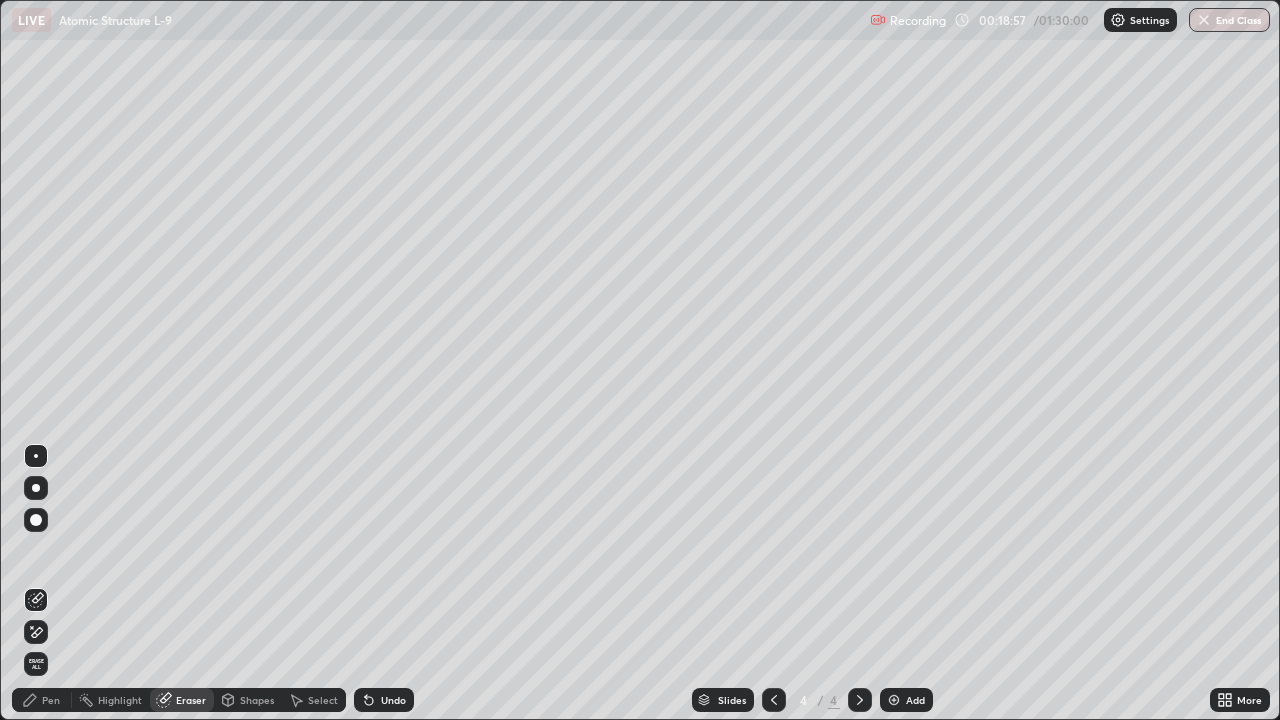 click on "Pen" at bounding box center [51, 700] 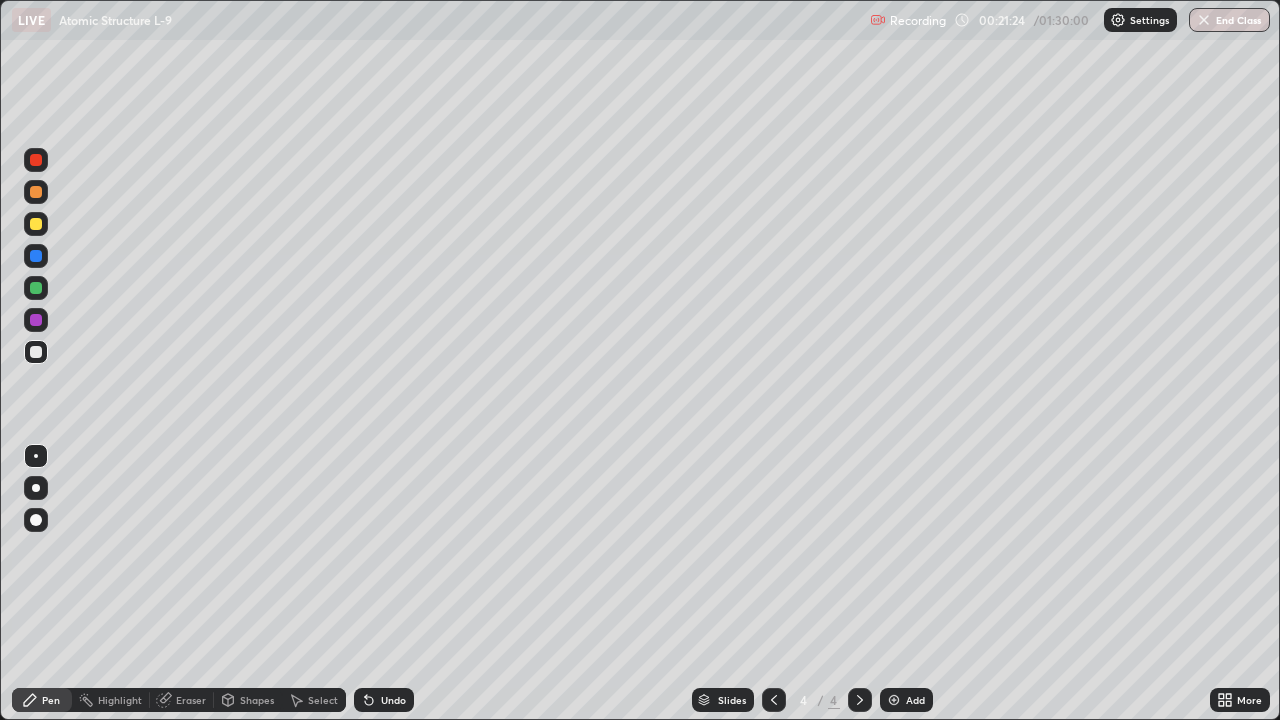 click at bounding box center (36, 224) 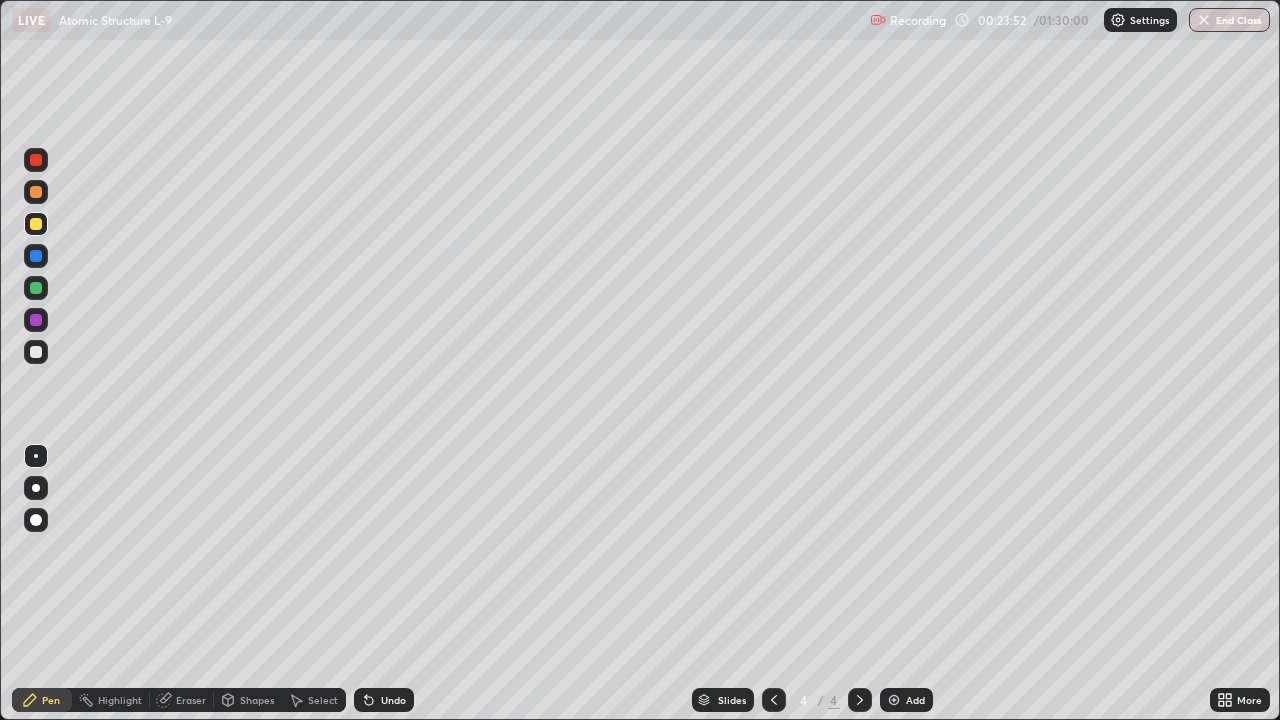 click at bounding box center (36, 352) 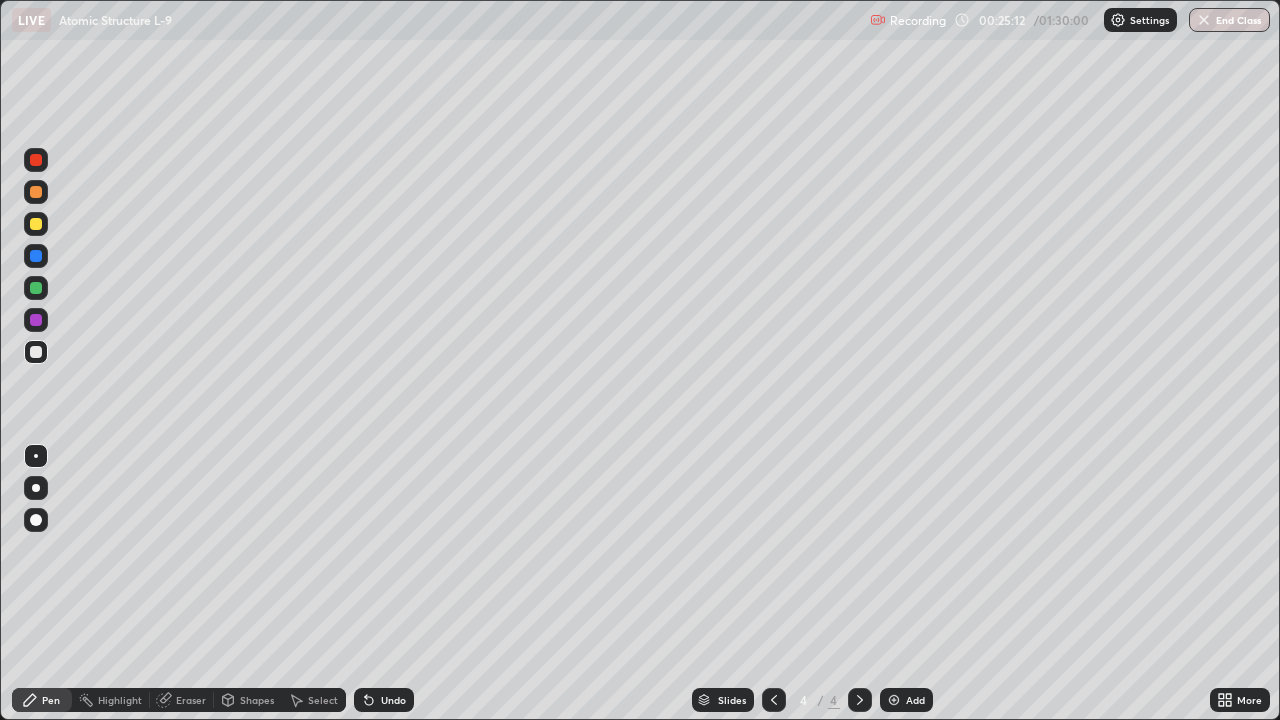 click at bounding box center [894, 700] 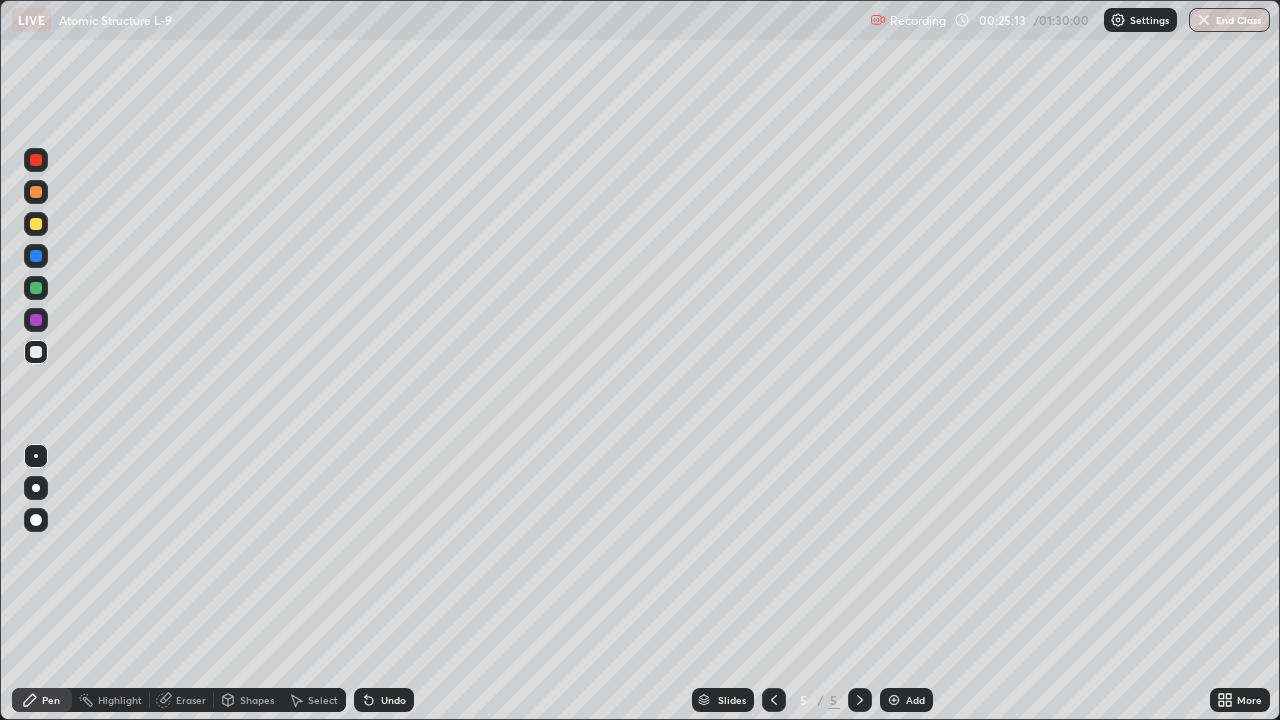 click on "Pen" at bounding box center (42, 700) 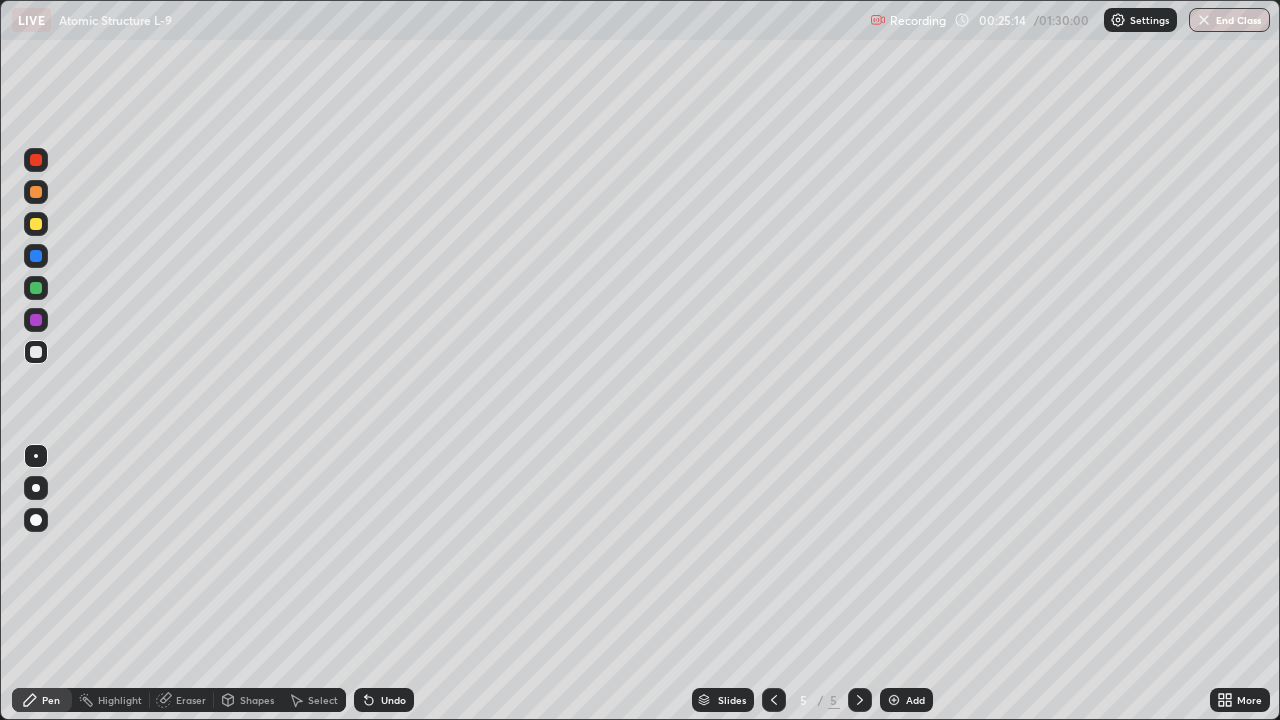 click at bounding box center (36, 352) 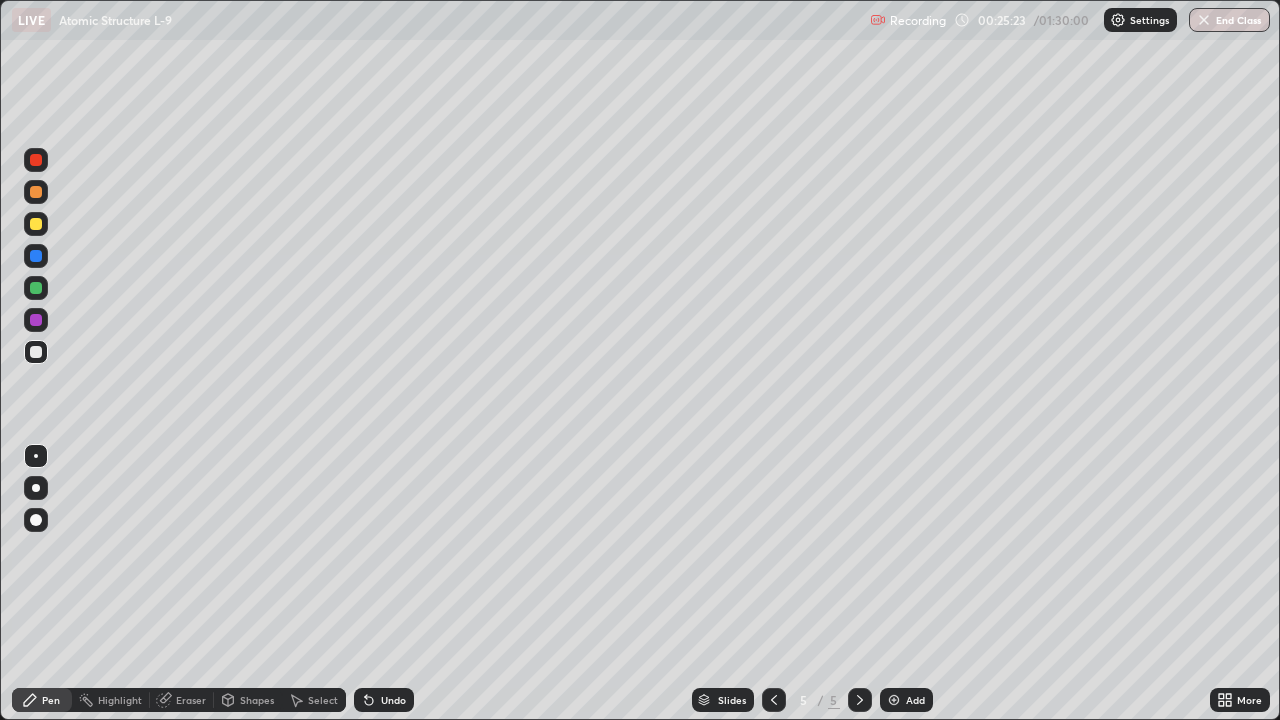 click at bounding box center [36, 224] 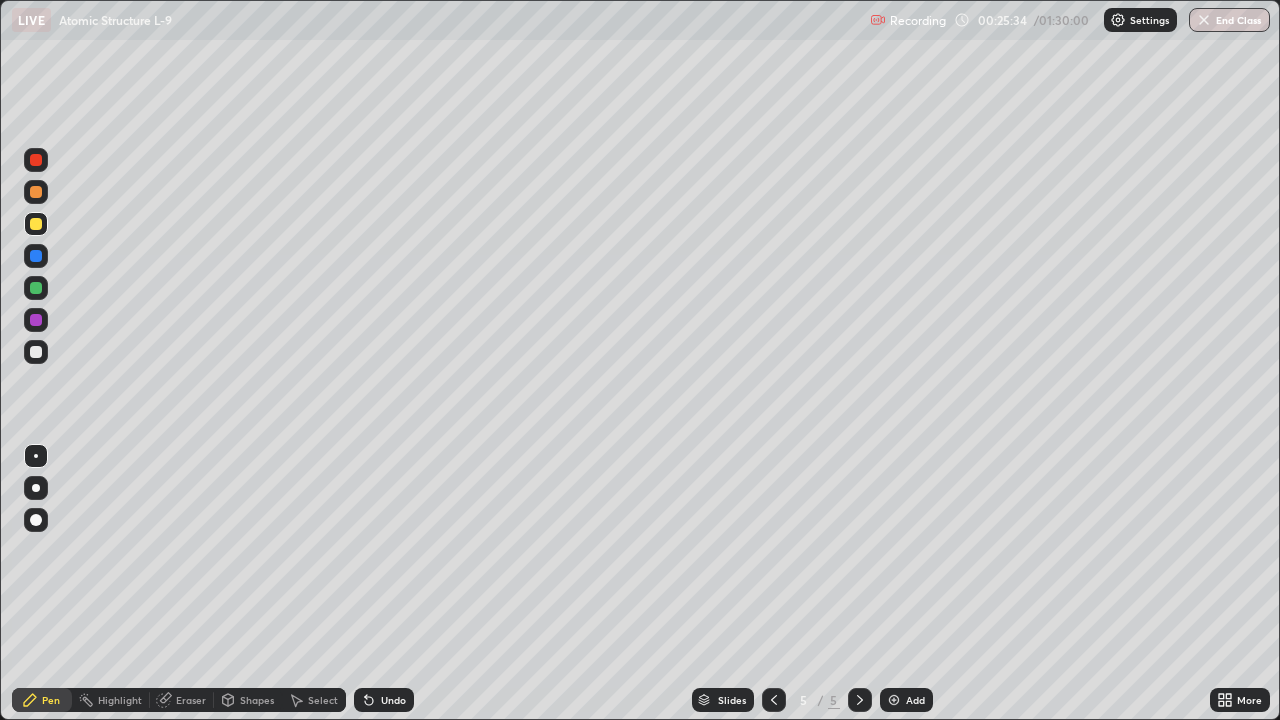 click on "Eraser" at bounding box center [191, 700] 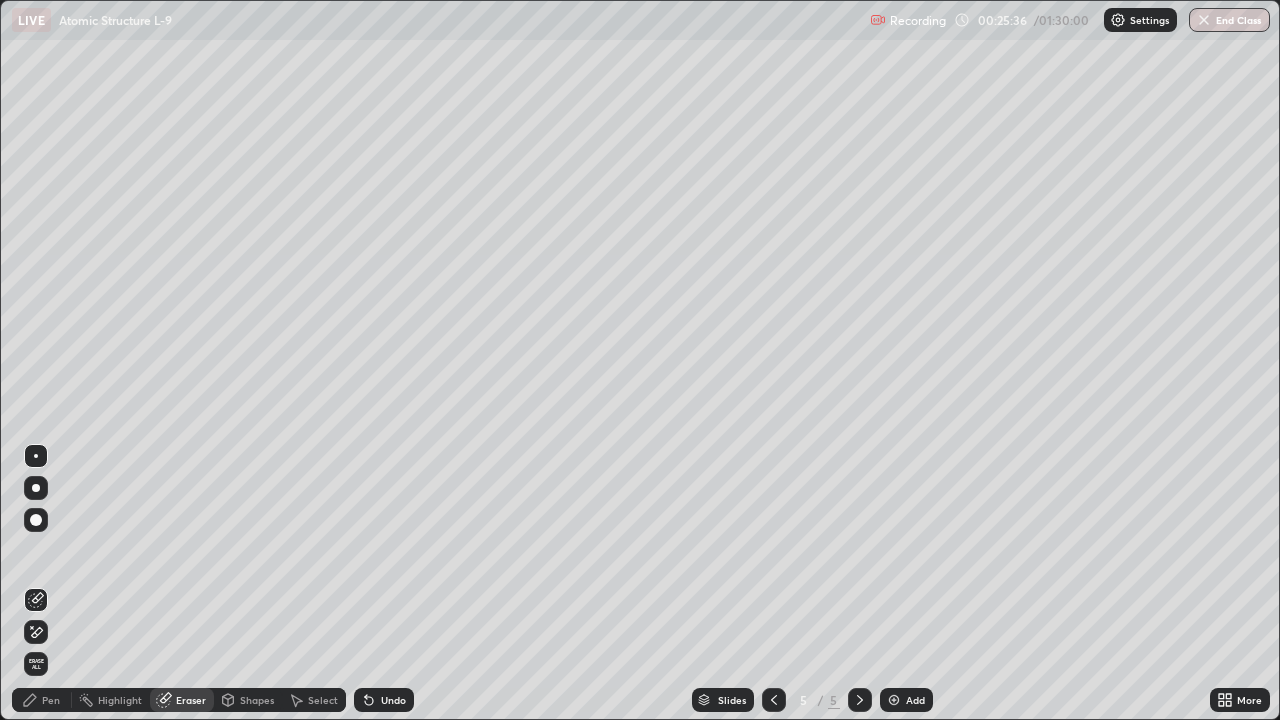 click on "Pen" at bounding box center (51, 700) 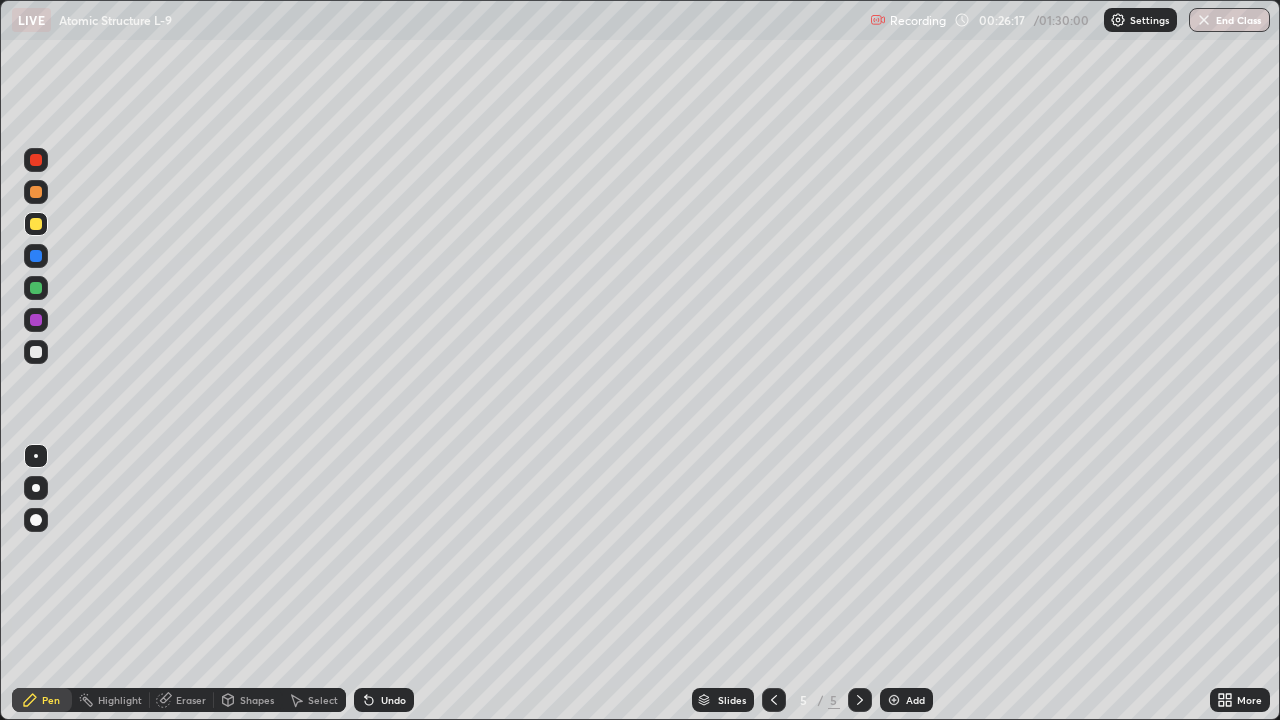 click at bounding box center (36, 352) 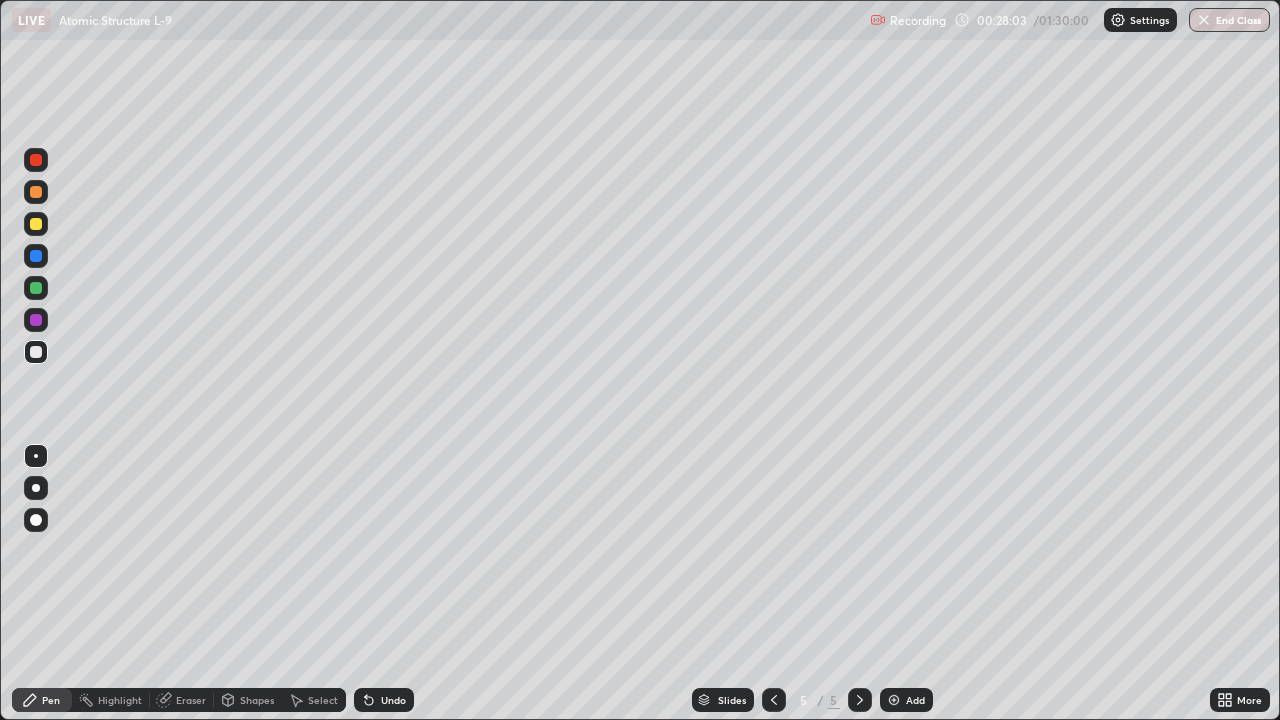 click at bounding box center (36, 224) 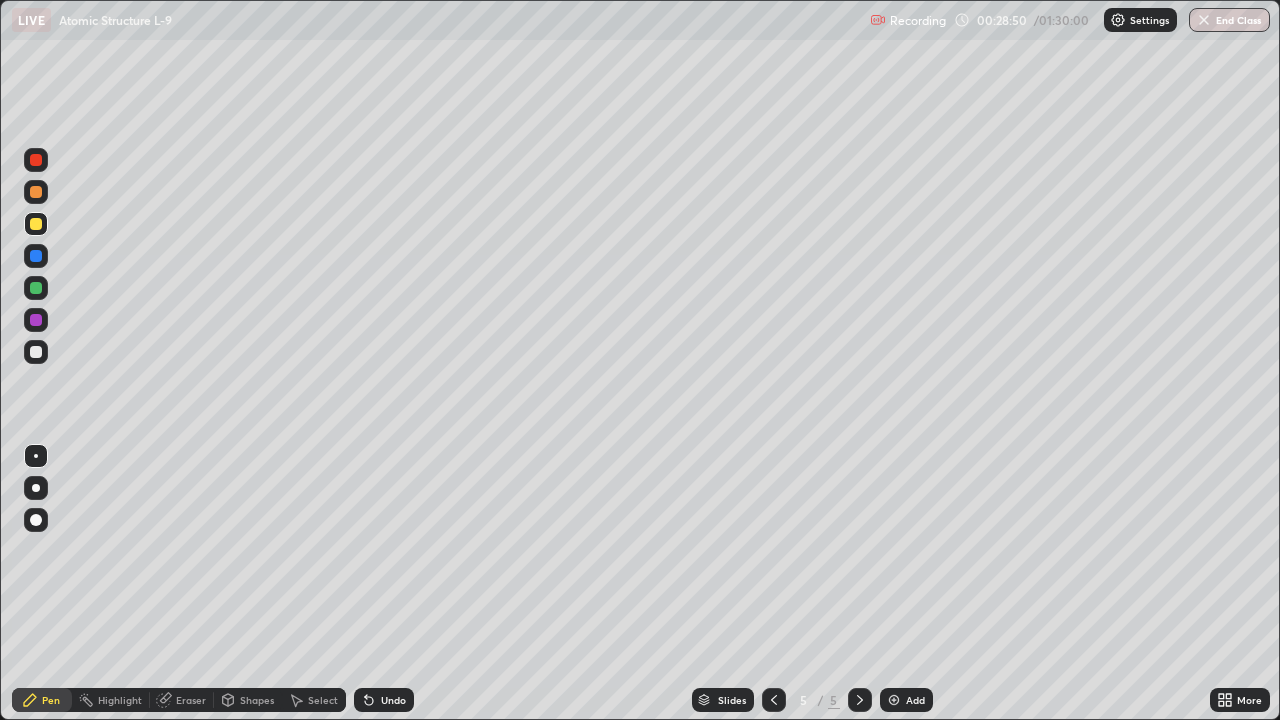 click at bounding box center (36, 352) 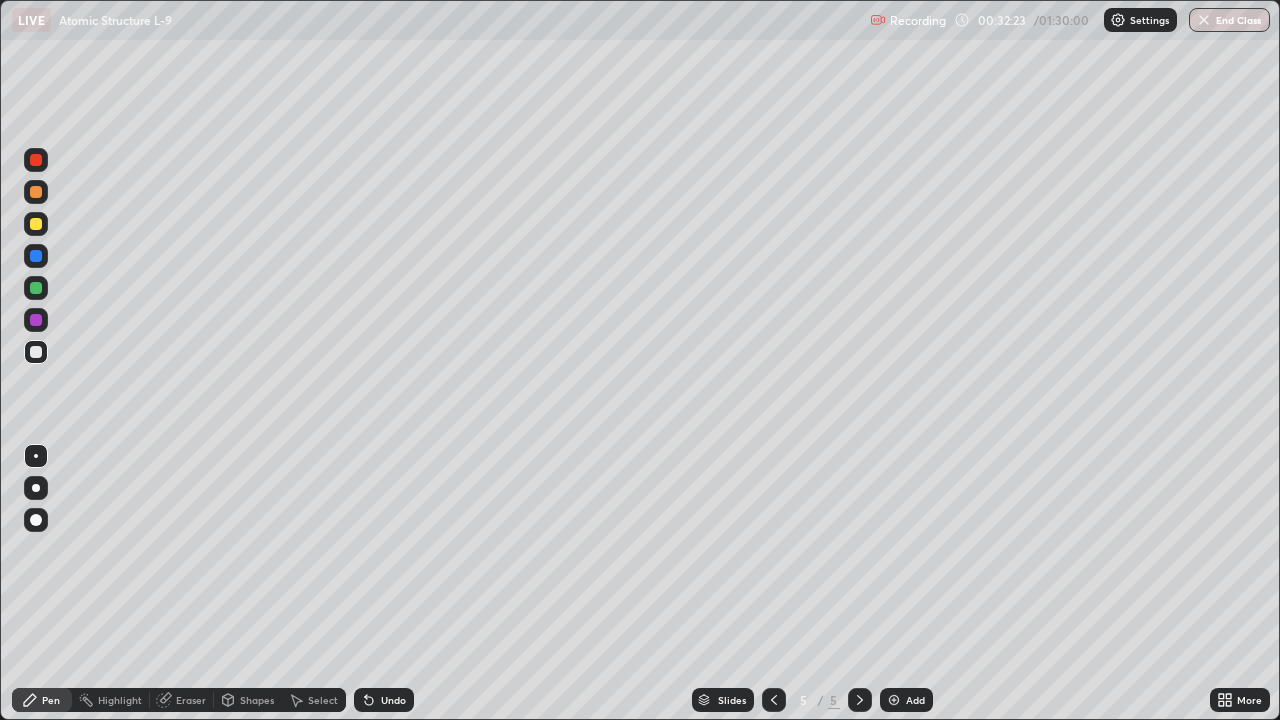 click on "Eraser" at bounding box center (191, 700) 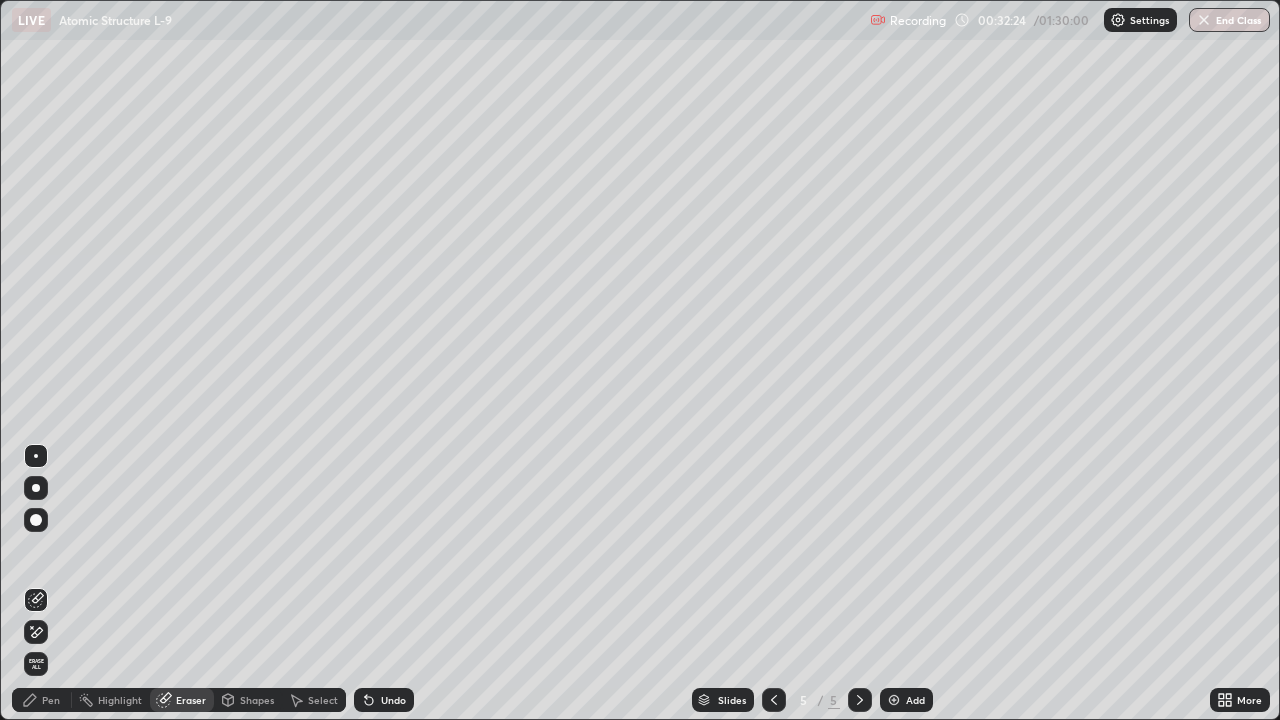 click on "Select" at bounding box center (323, 700) 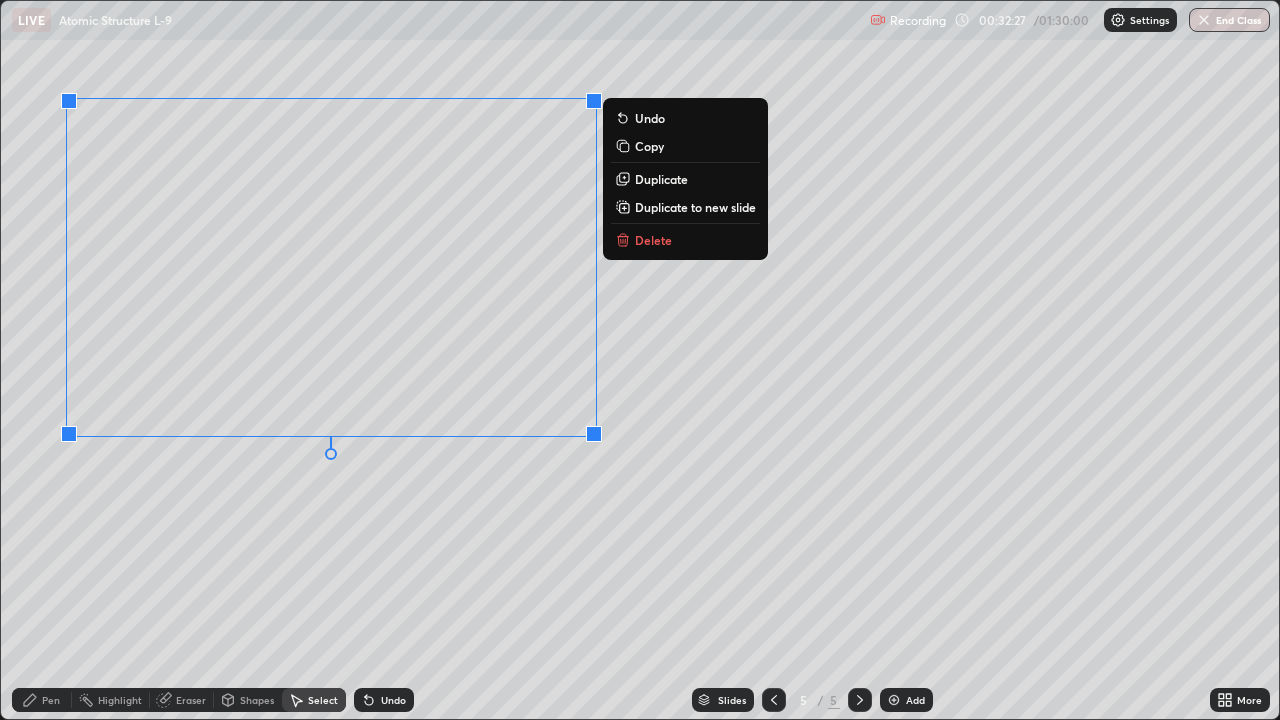 click on "Delete" at bounding box center [653, 240] 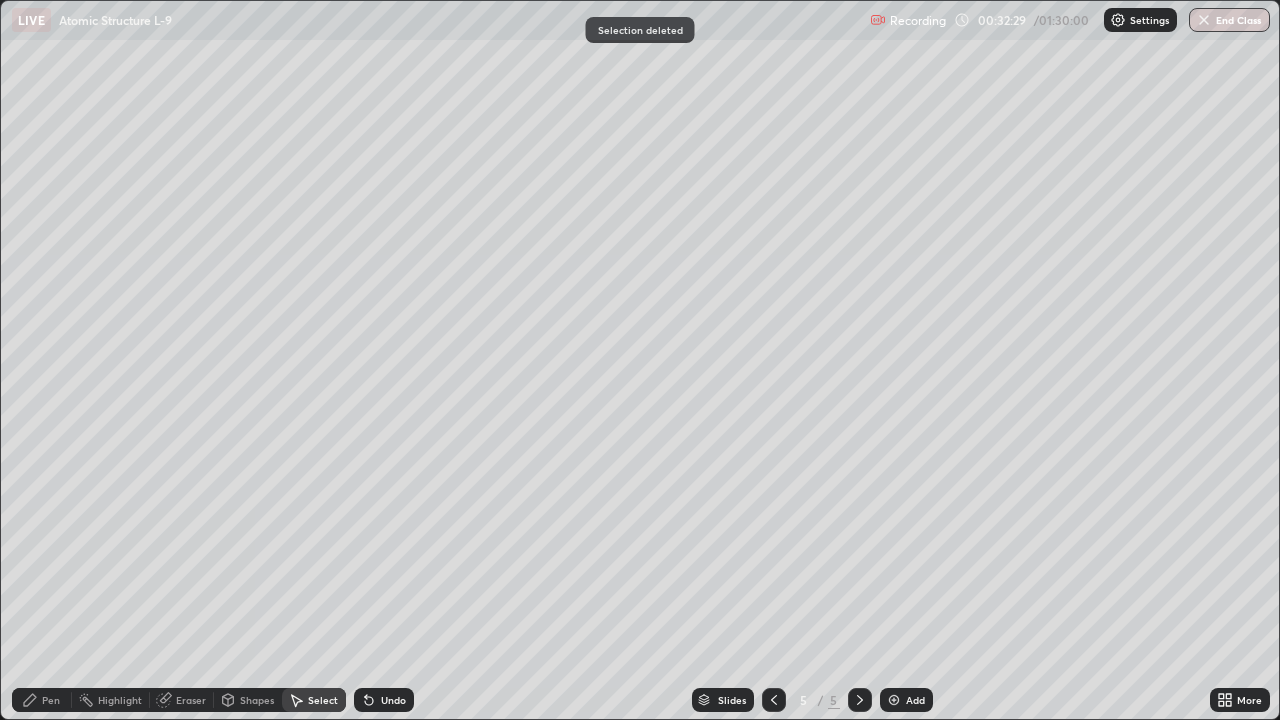 click on "Pen" at bounding box center [51, 700] 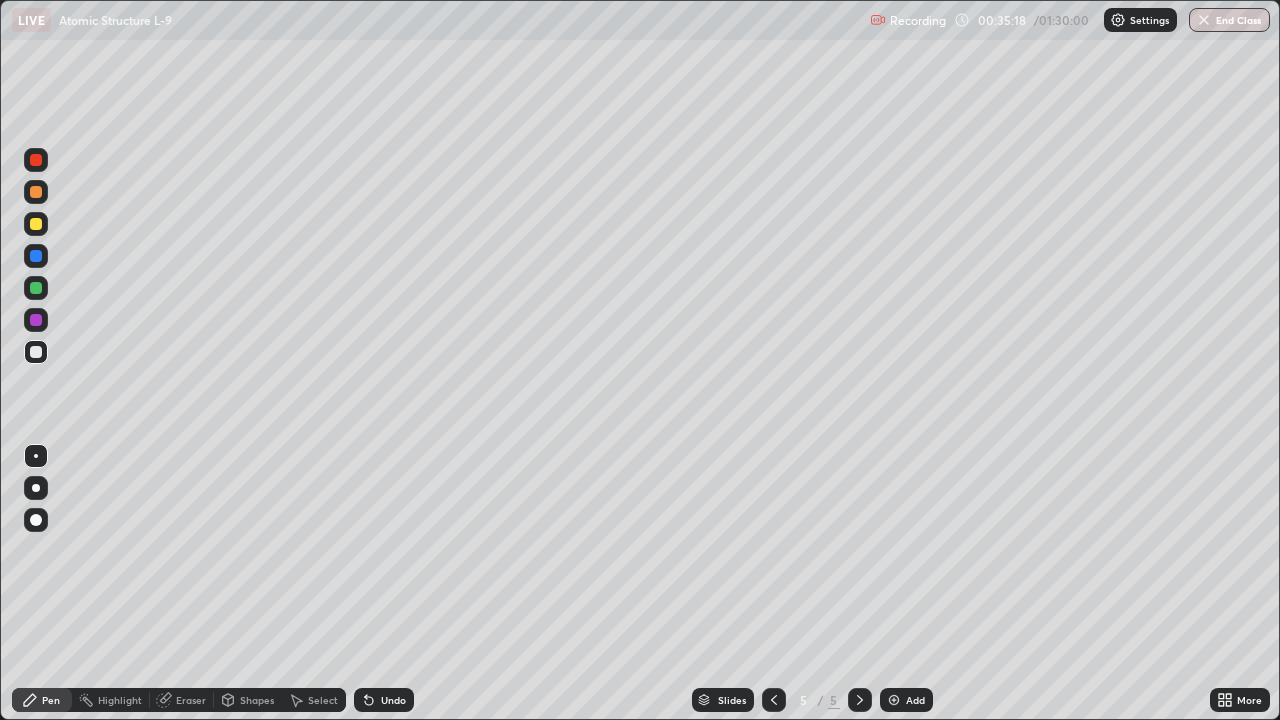click at bounding box center (36, 224) 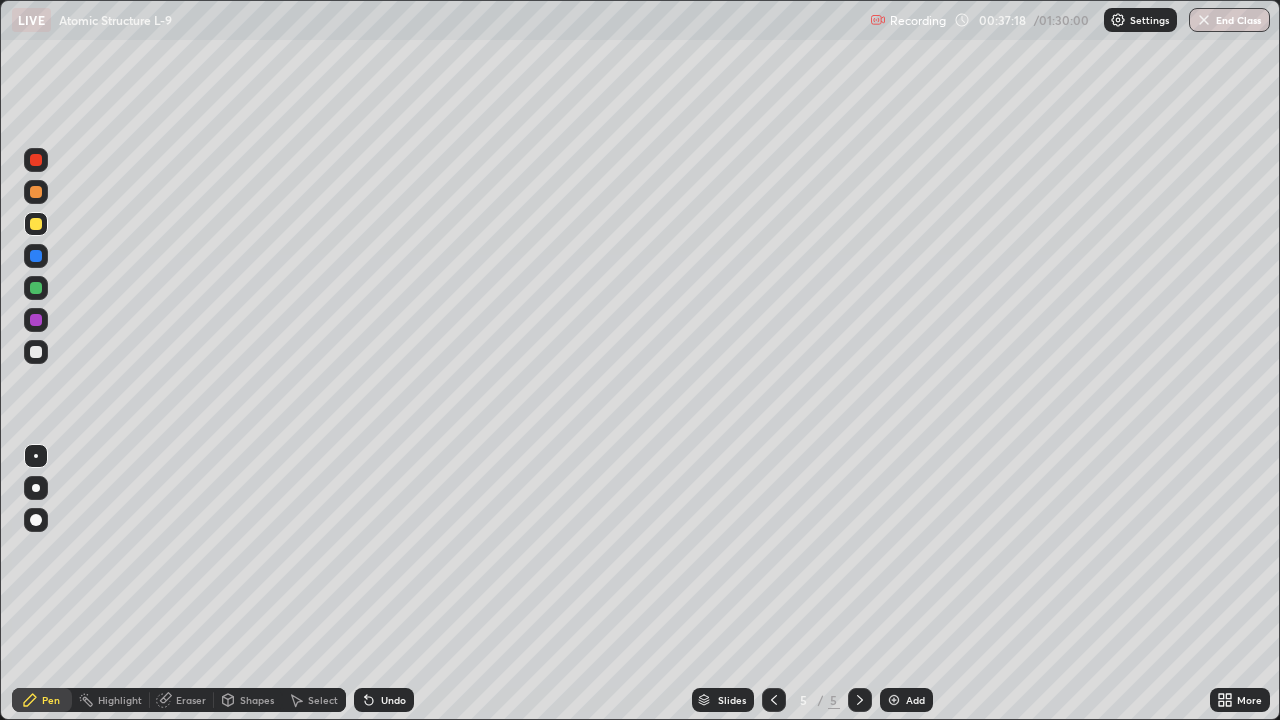 click on "Add" at bounding box center (906, 700) 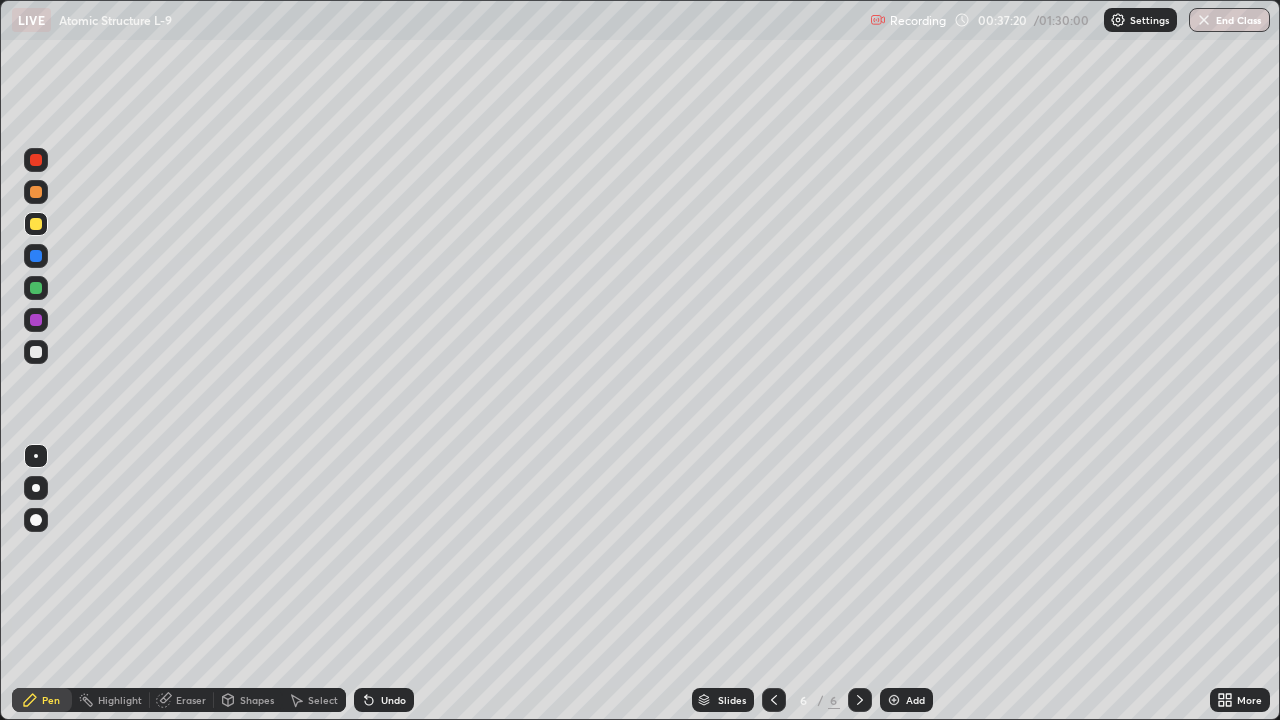 click at bounding box center [36, 352] 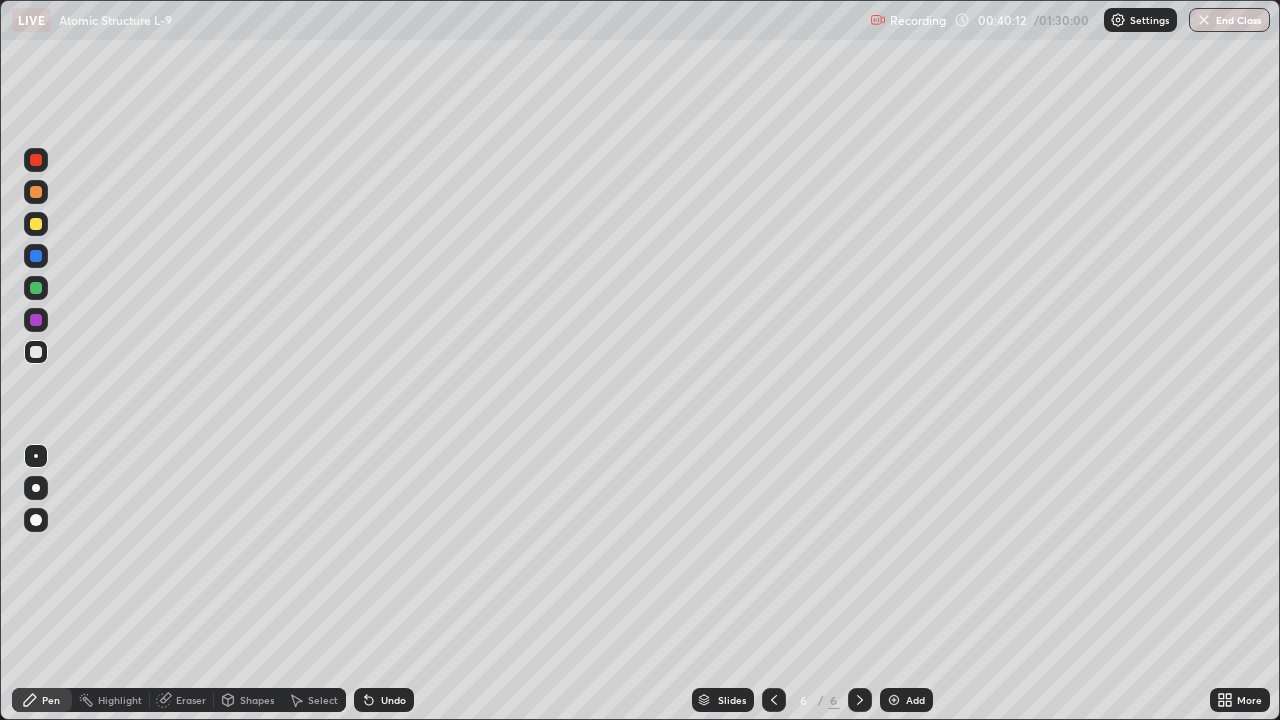 click at bounding box center (36, 224) 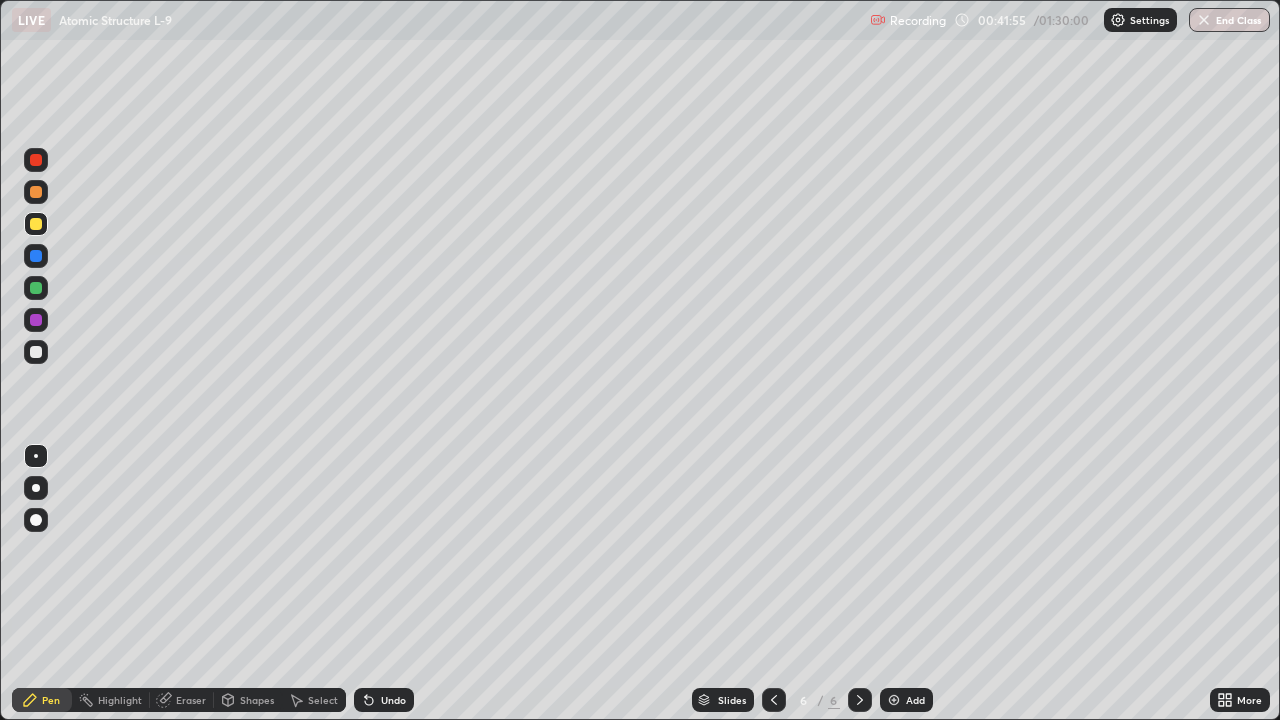 click at bounding box center [894, 700] 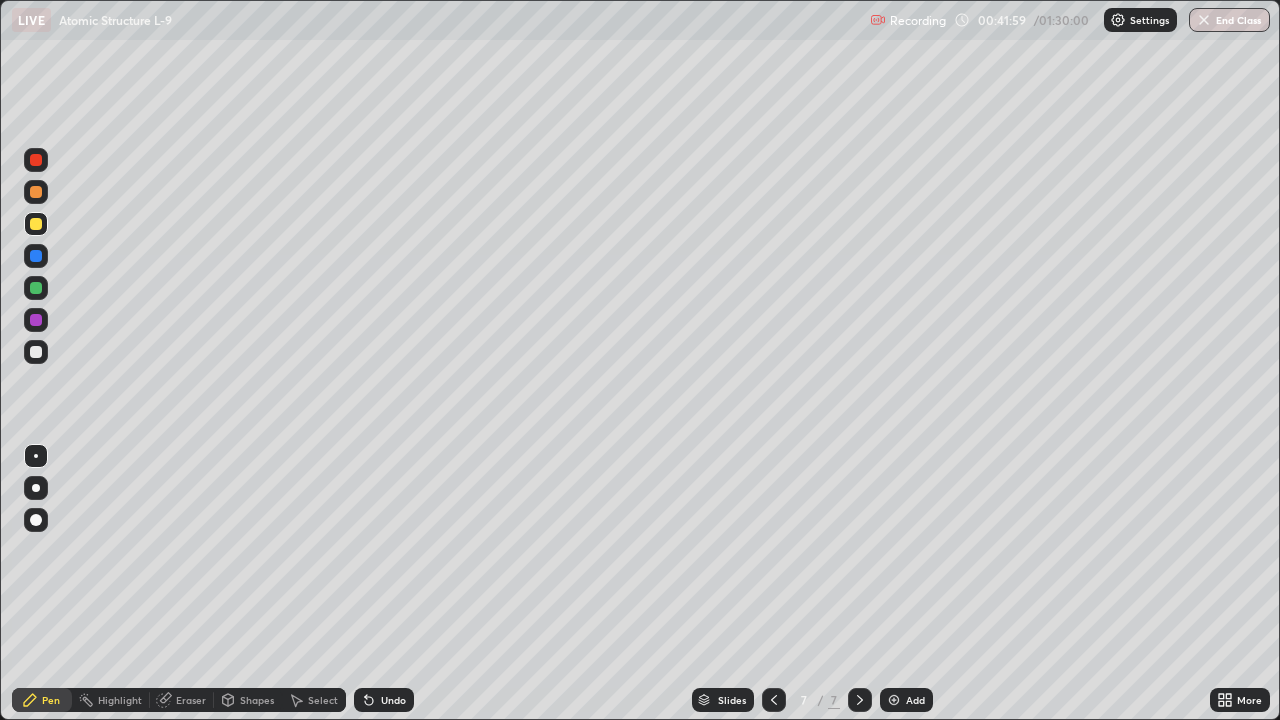 click at bounding box center [36, 352] 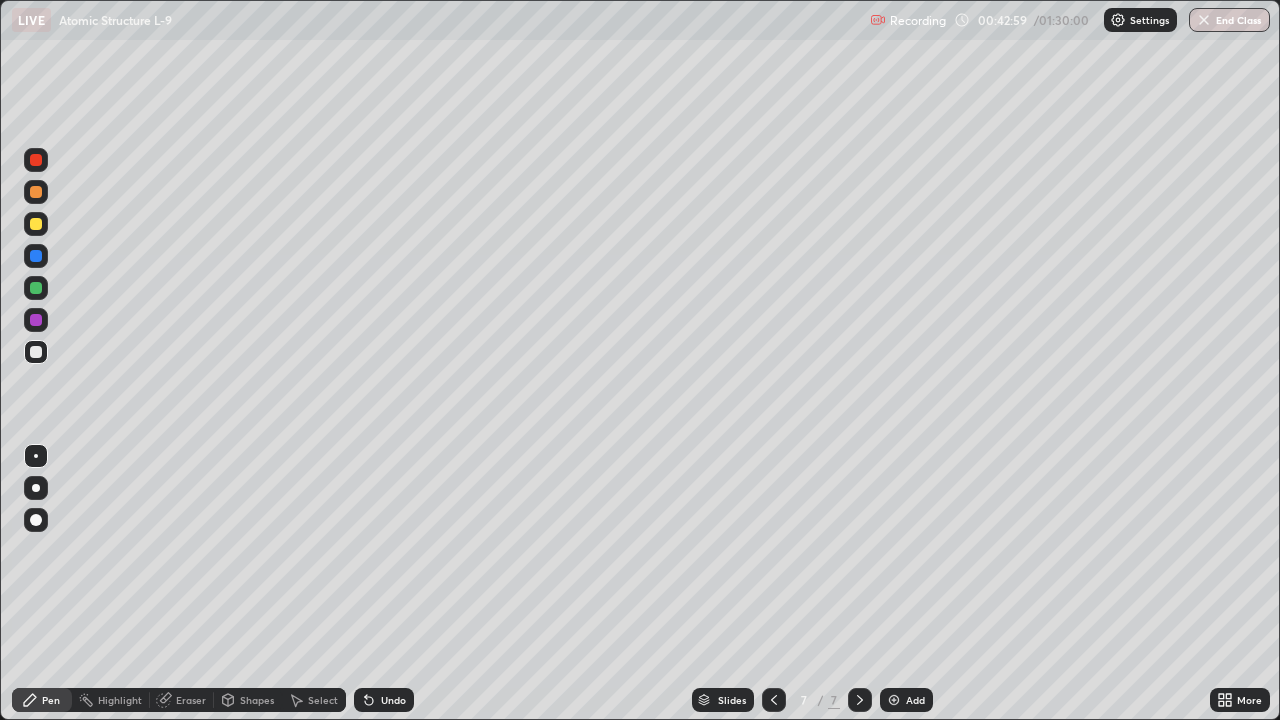 click at bounding box center (894, 700) 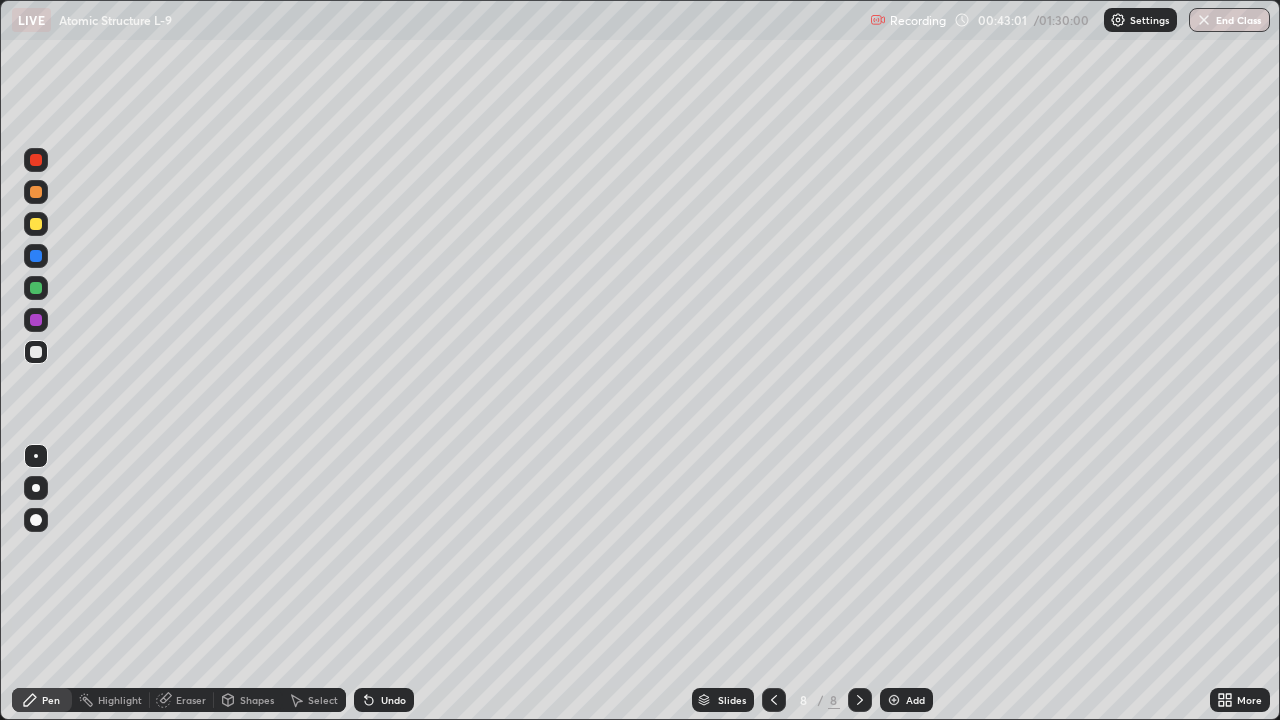 click at bounding box center (36, 352) 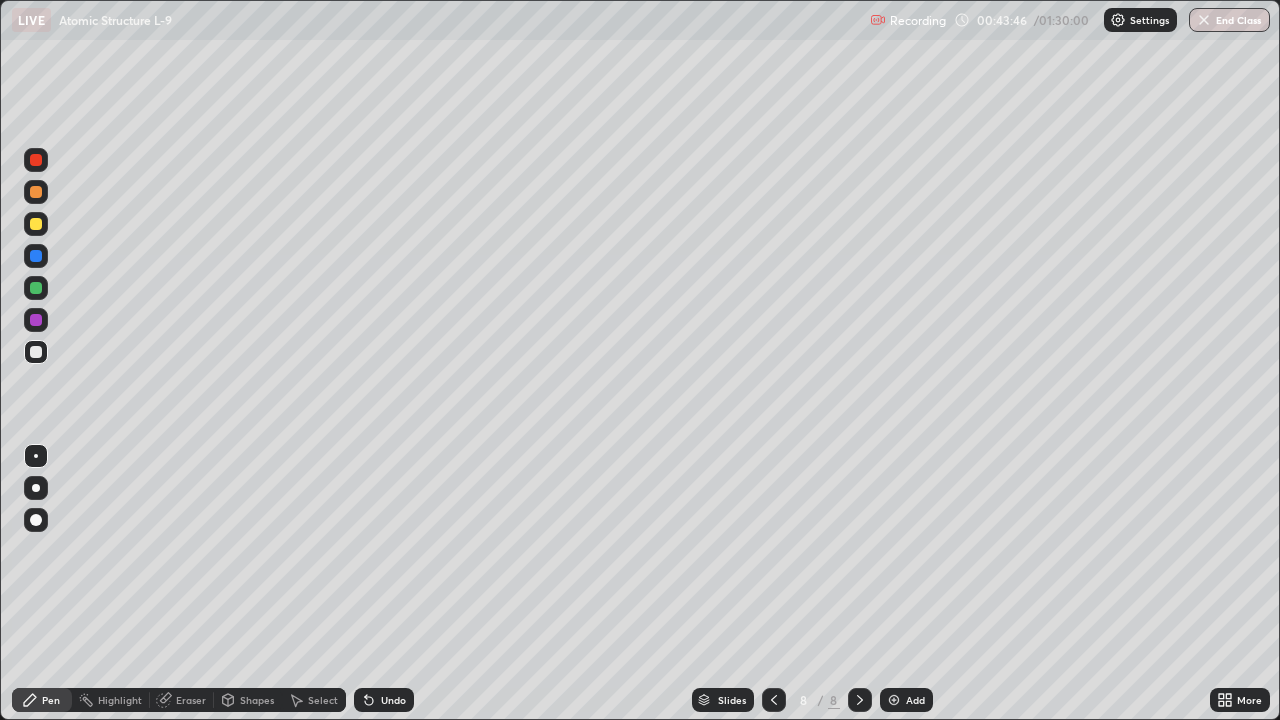 click at bounding box center [36, 224] 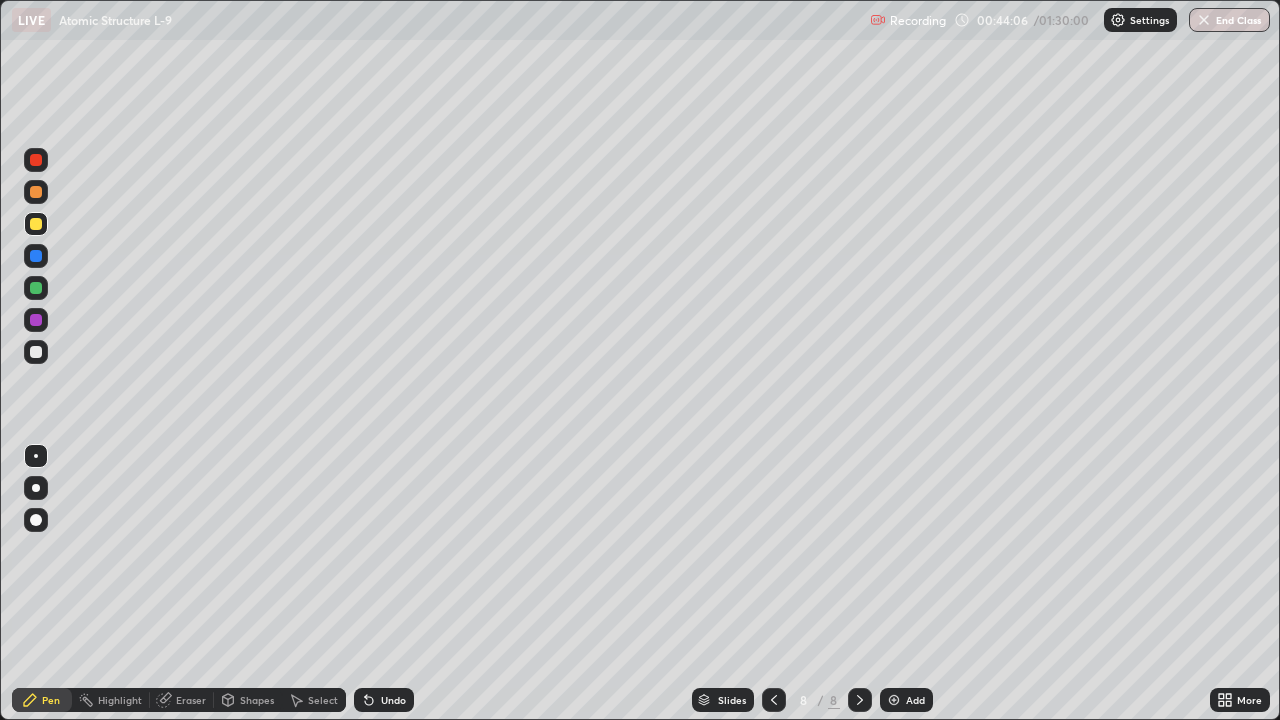 click at bounding box center (36, 352) 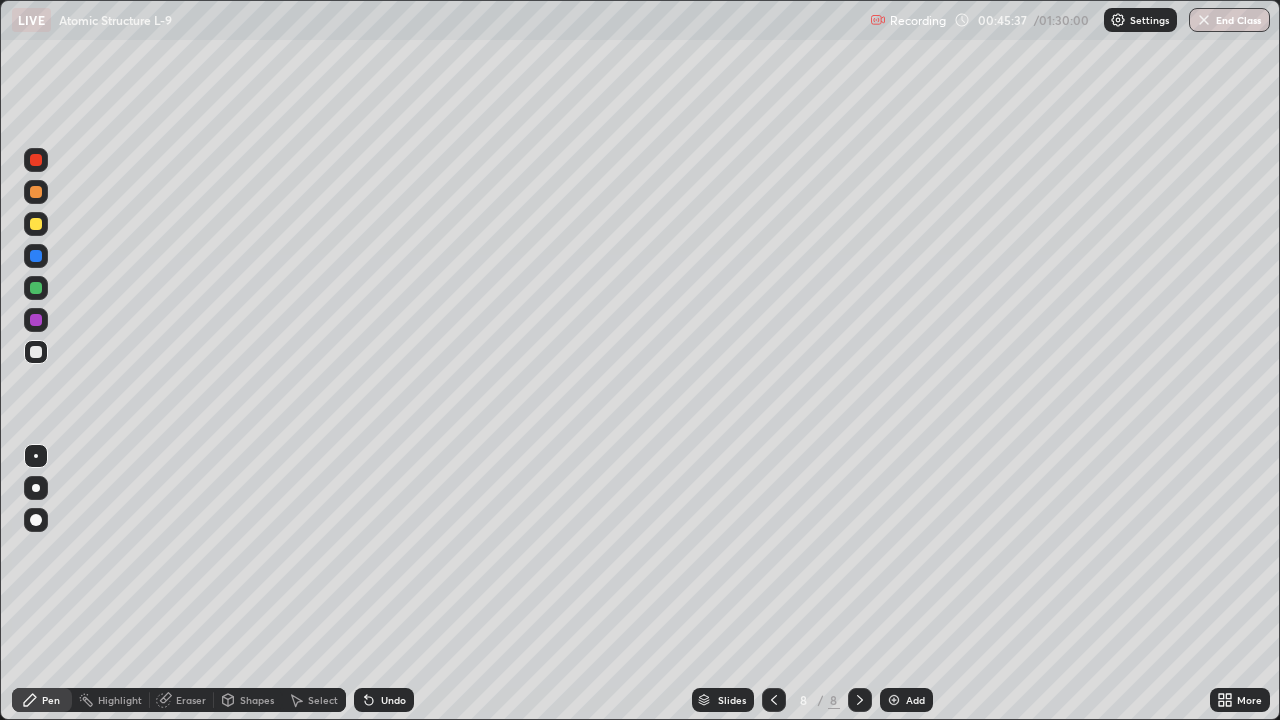 click at bounding box center (36, 352) 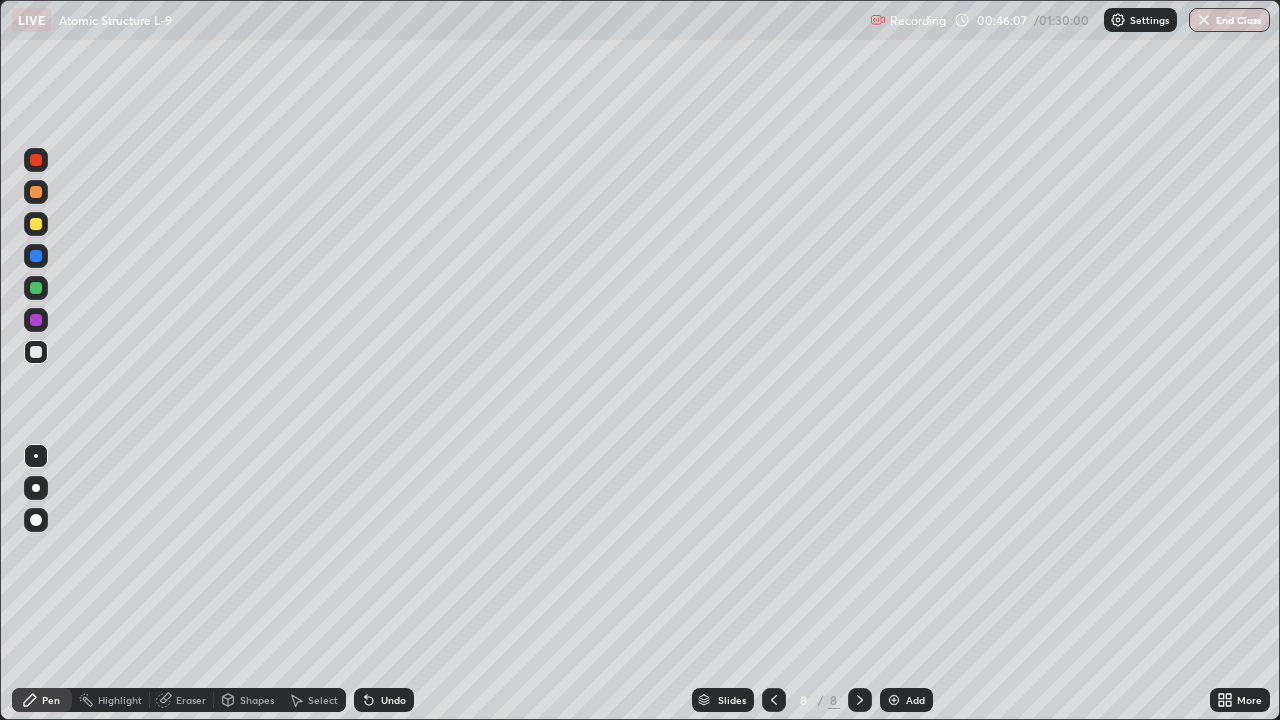 click at bounding box center (36, 224) 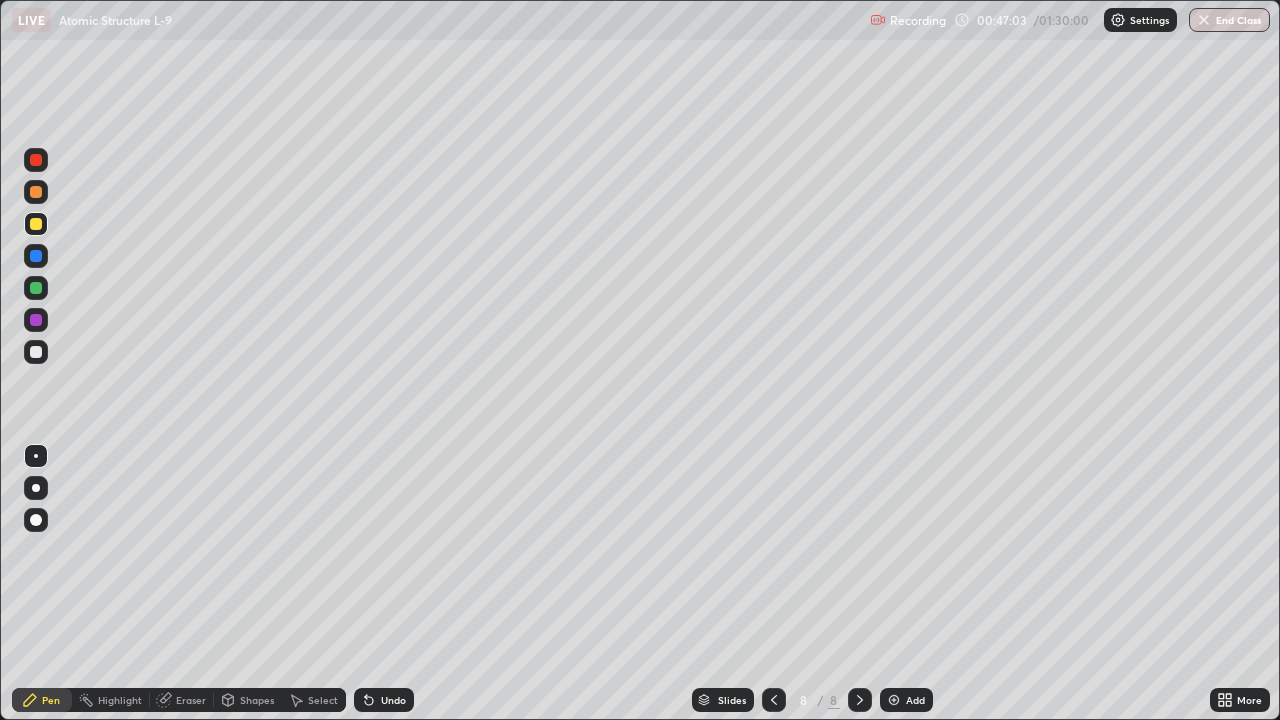 click on "Eraser" at bounding box center (191, 700) 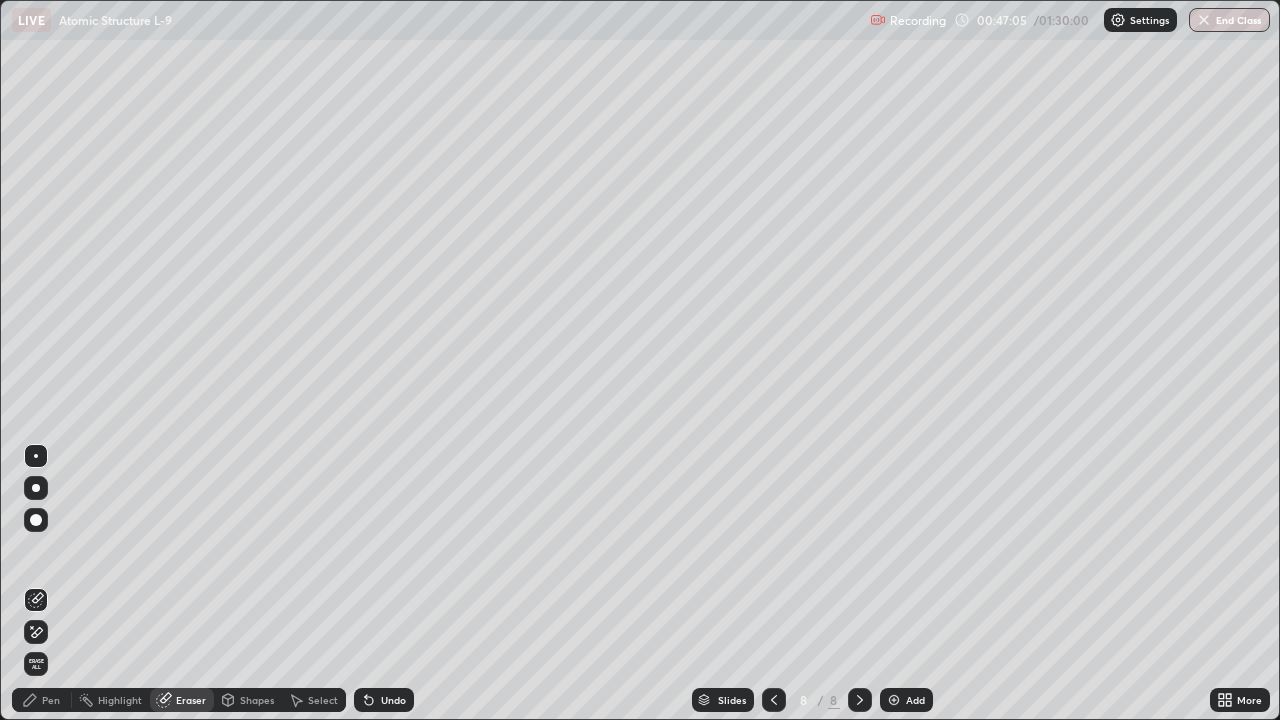 click on "Pen" at bounding box center (51, 700) 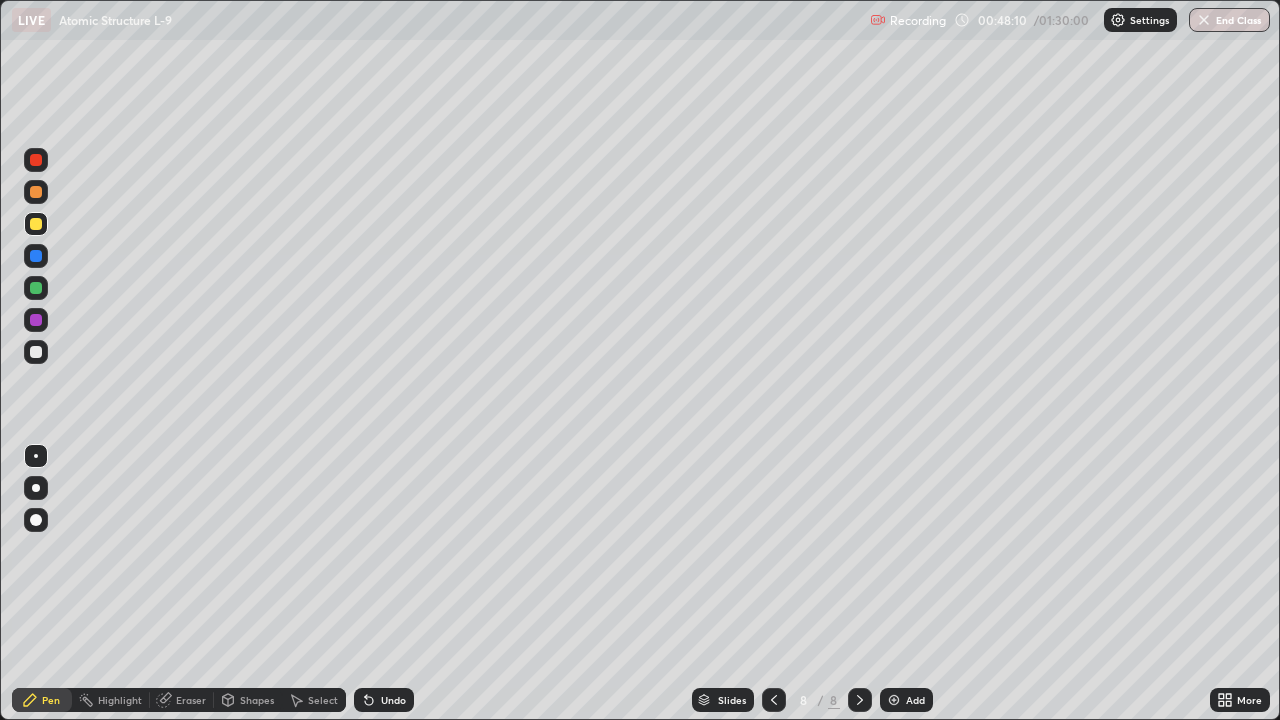 click at bounding box center [36, 224] 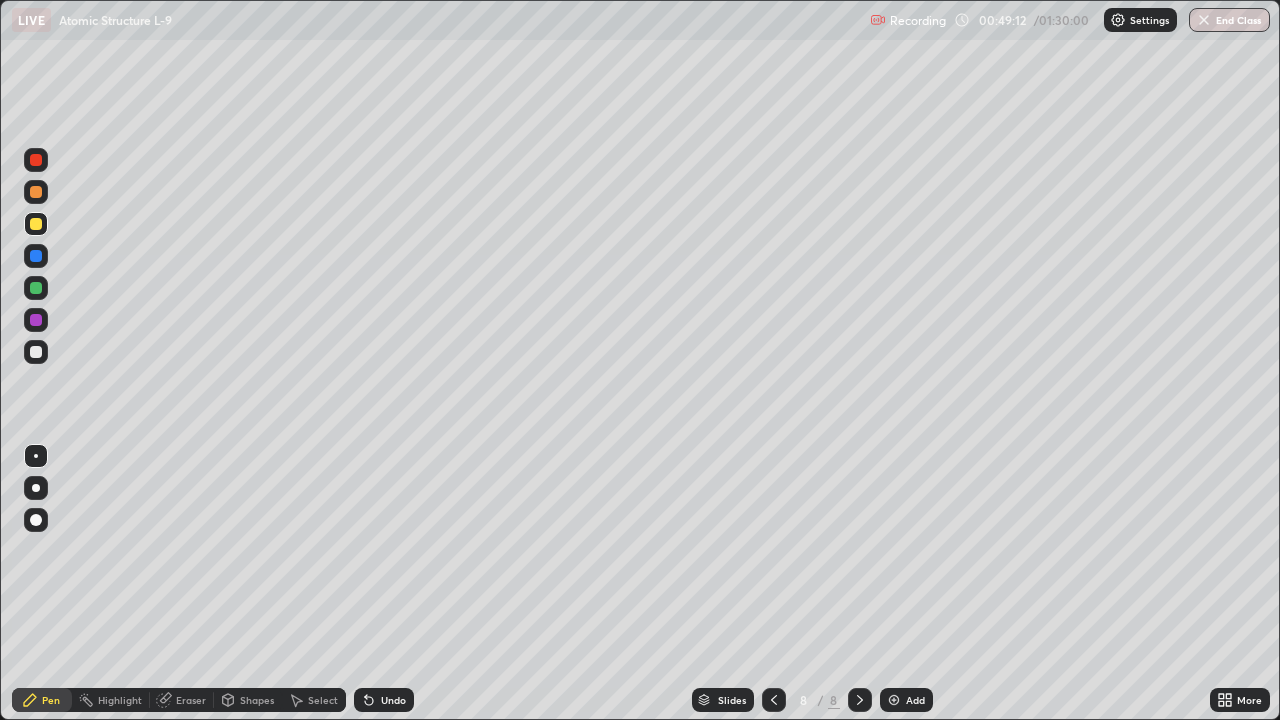 click at bounding box center (36, 352) 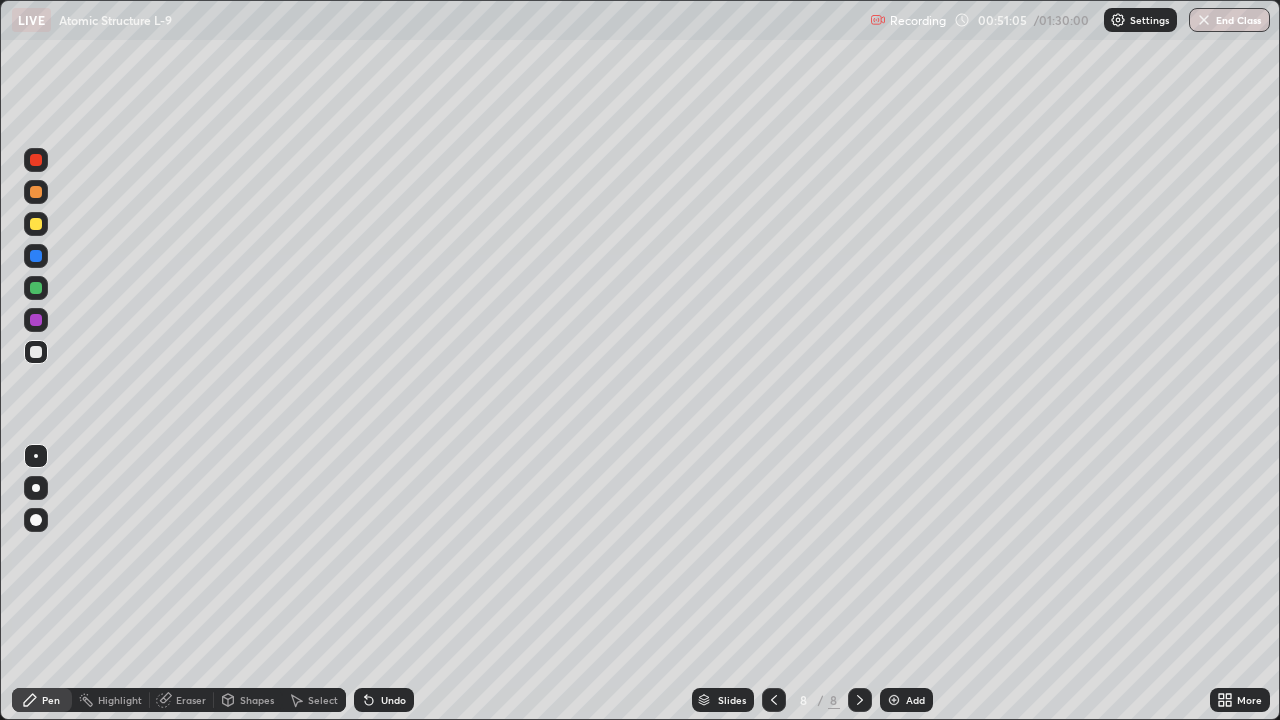 click on "Eraser" at bounding box center (191, 700) 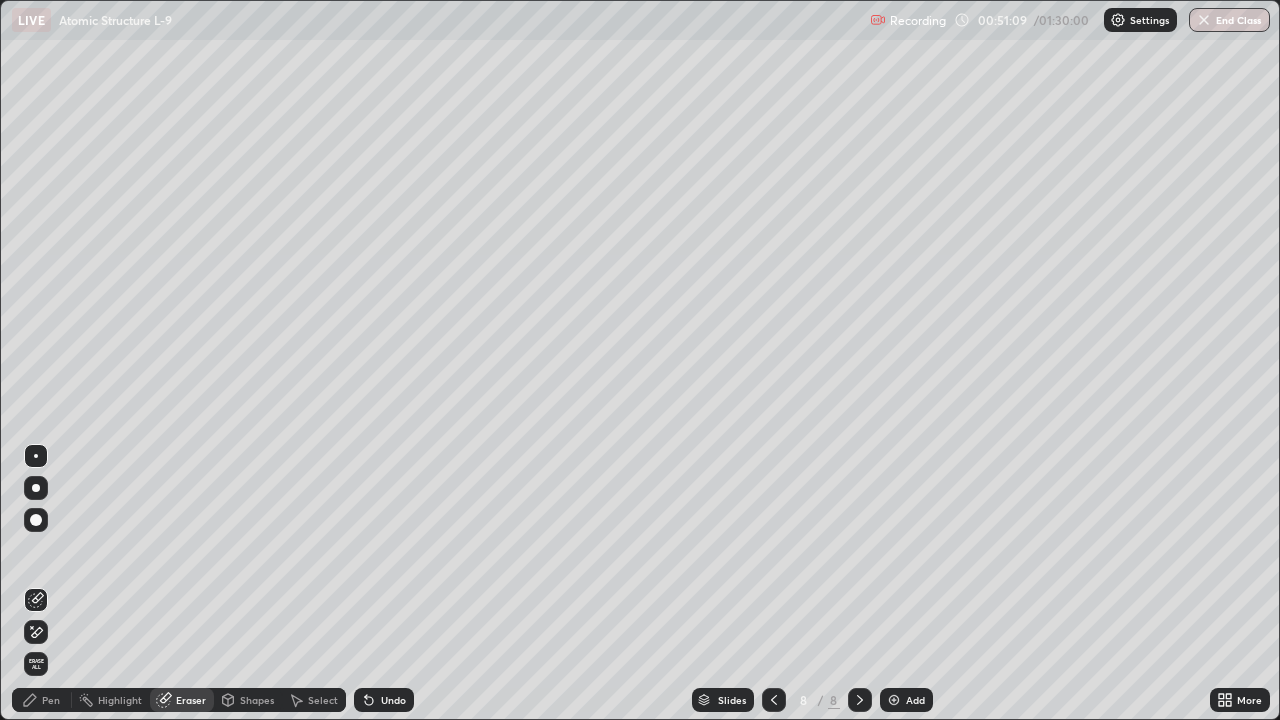 click on "Pen" at bounding box center (42, 700) 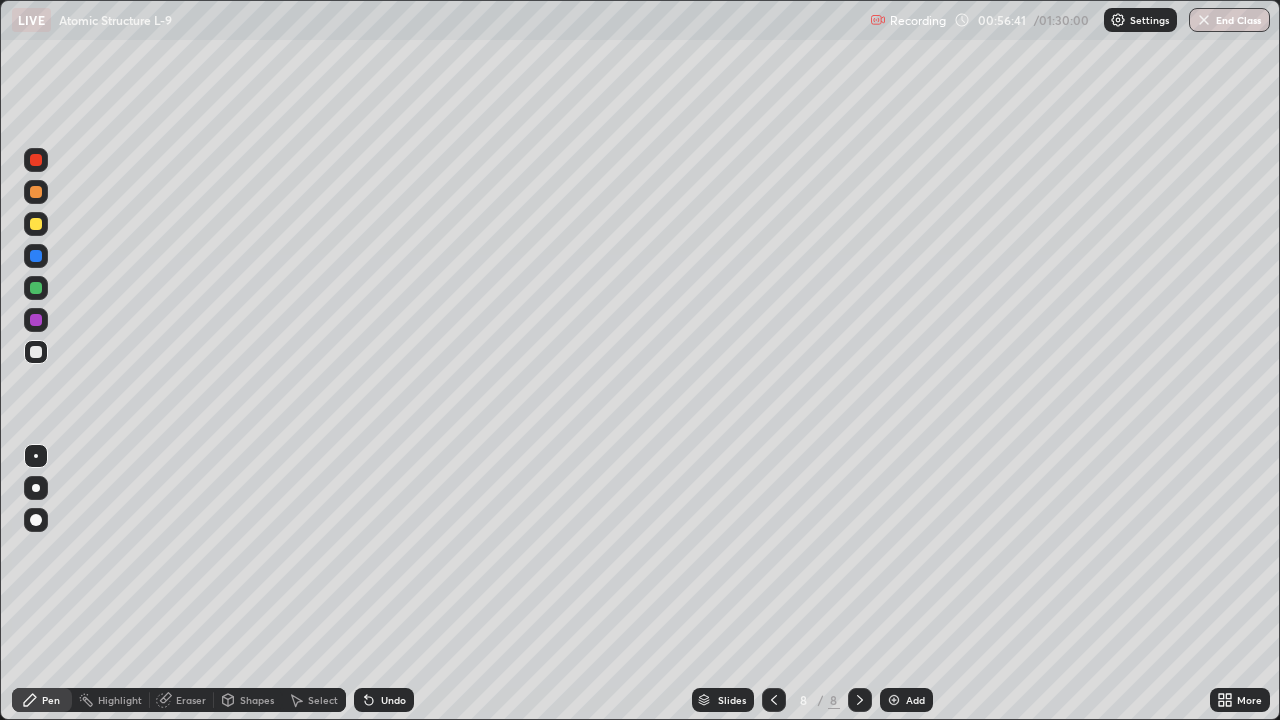 click on "Eraser" at bounding box center (191, 700) 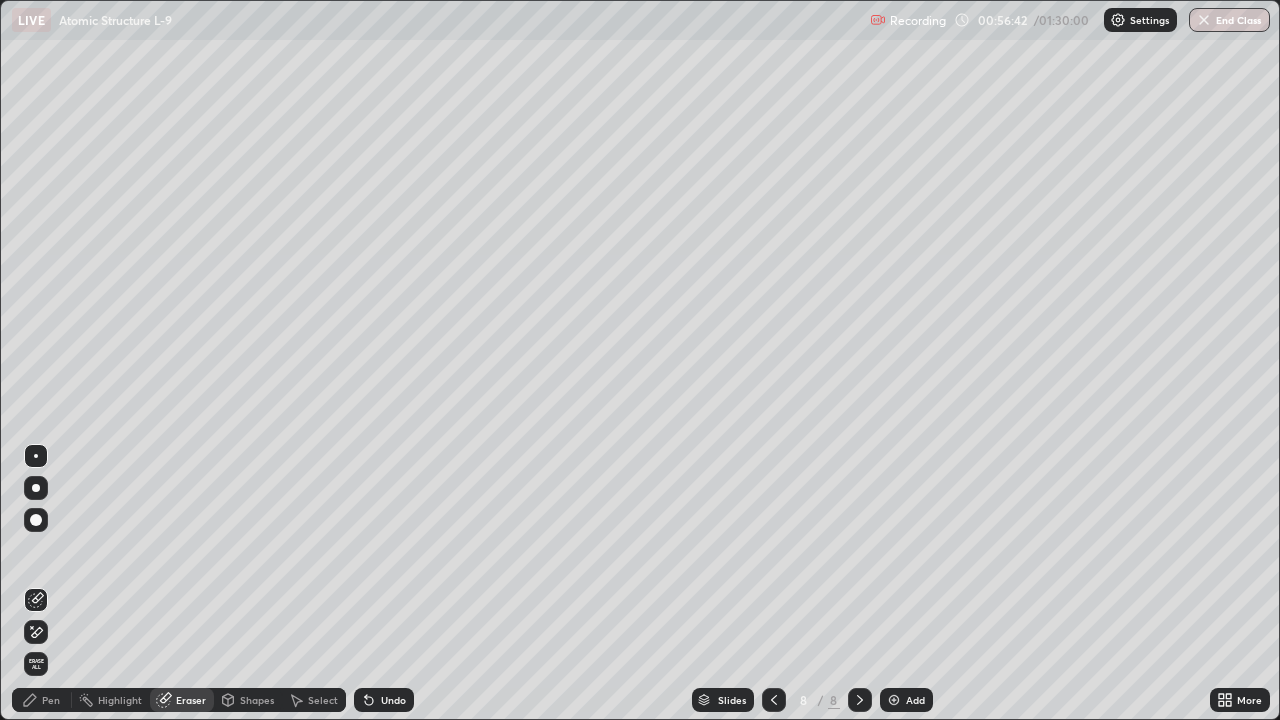 click on "Select" at bounding box center [323, 700] 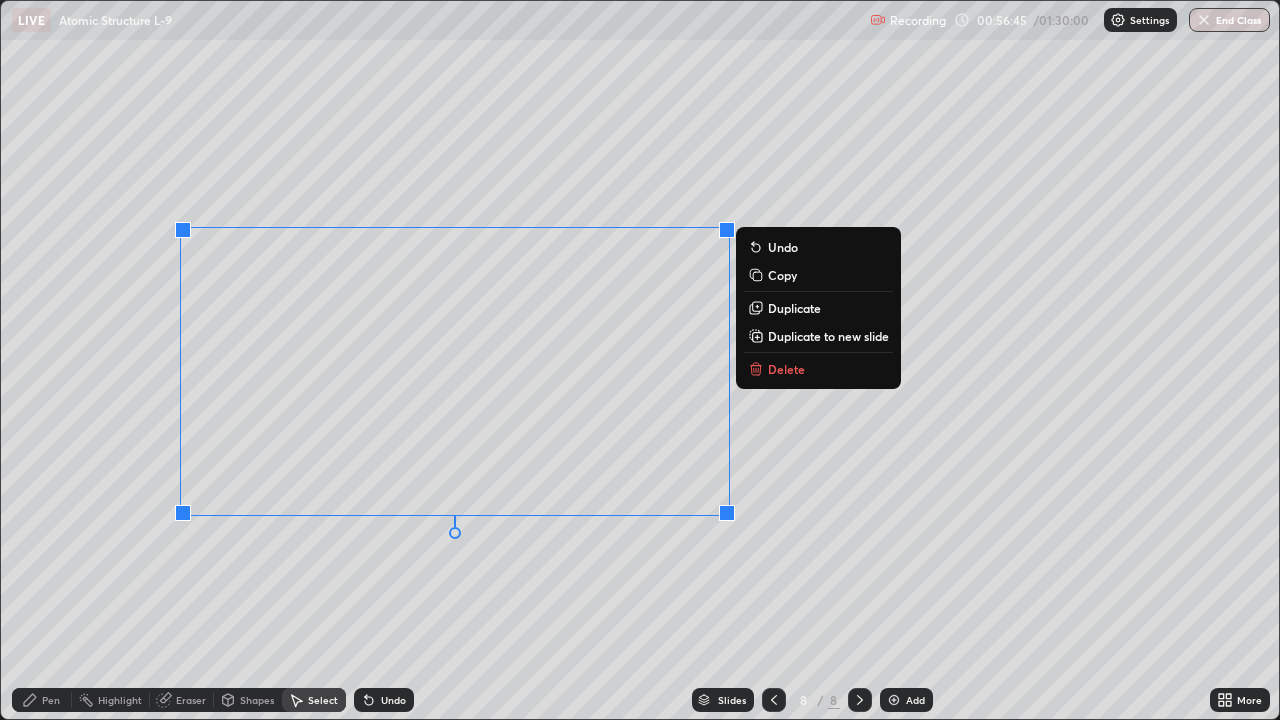 click on "Delete" at bounding box center (786, 369) 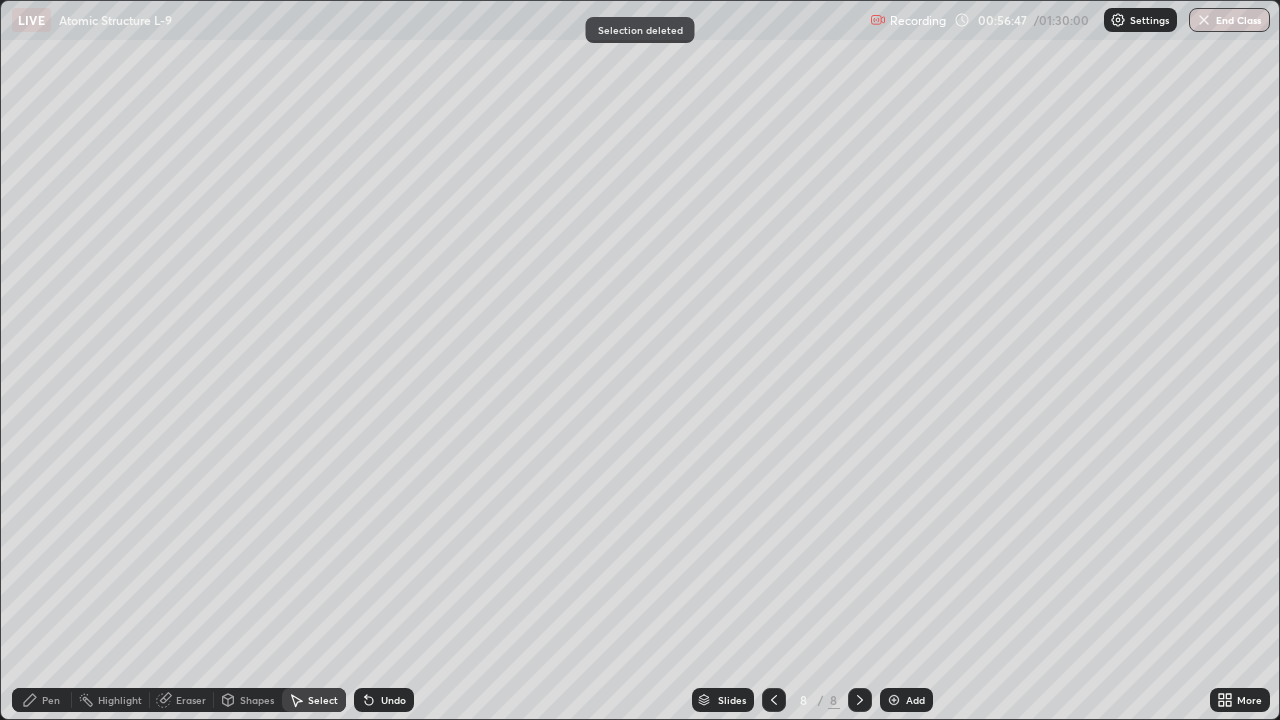 click on "Pen" at bounding box center [51, 700] 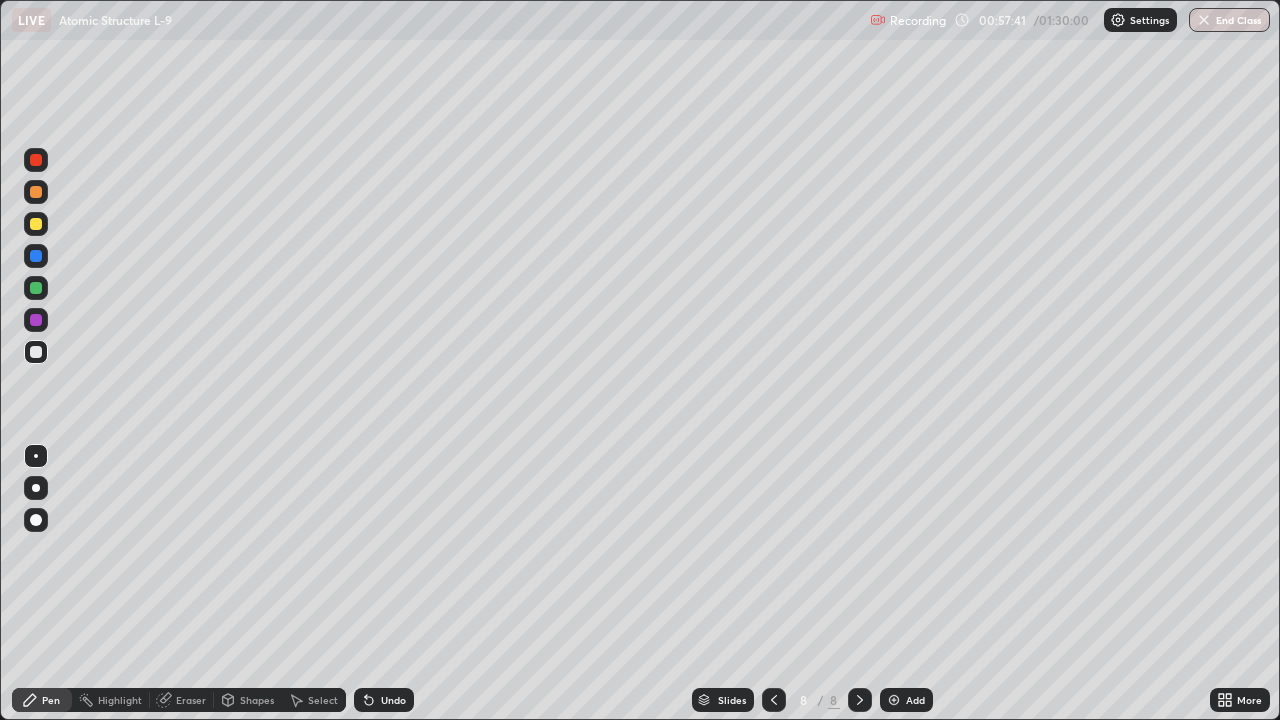 click at bounding box center (36, 224) 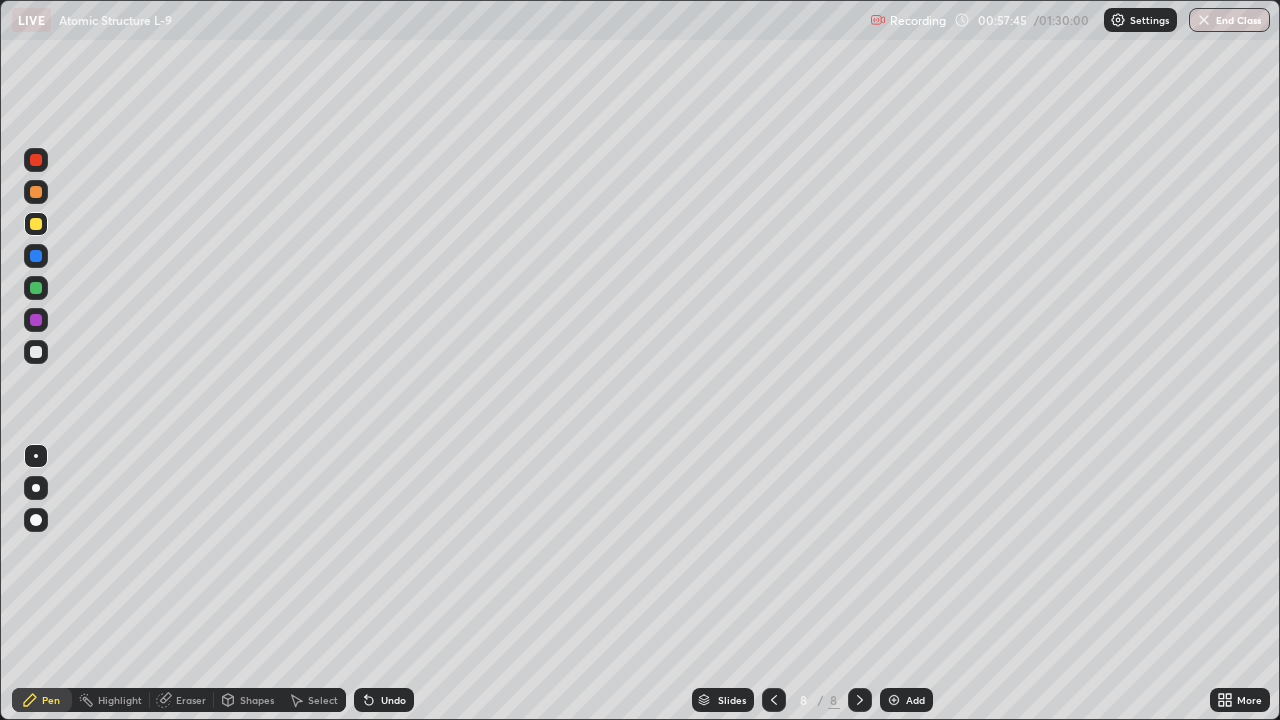 click at bounding box center (36, 352) 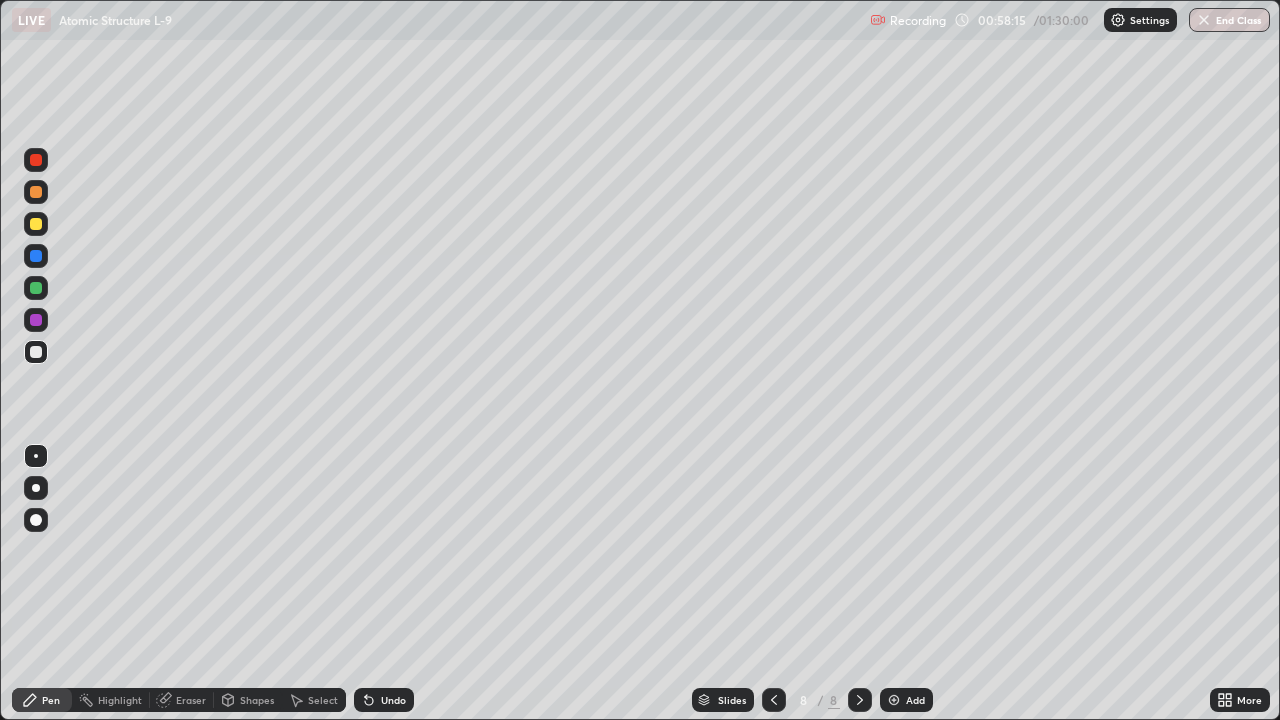 click at bounding box center [36, 224] 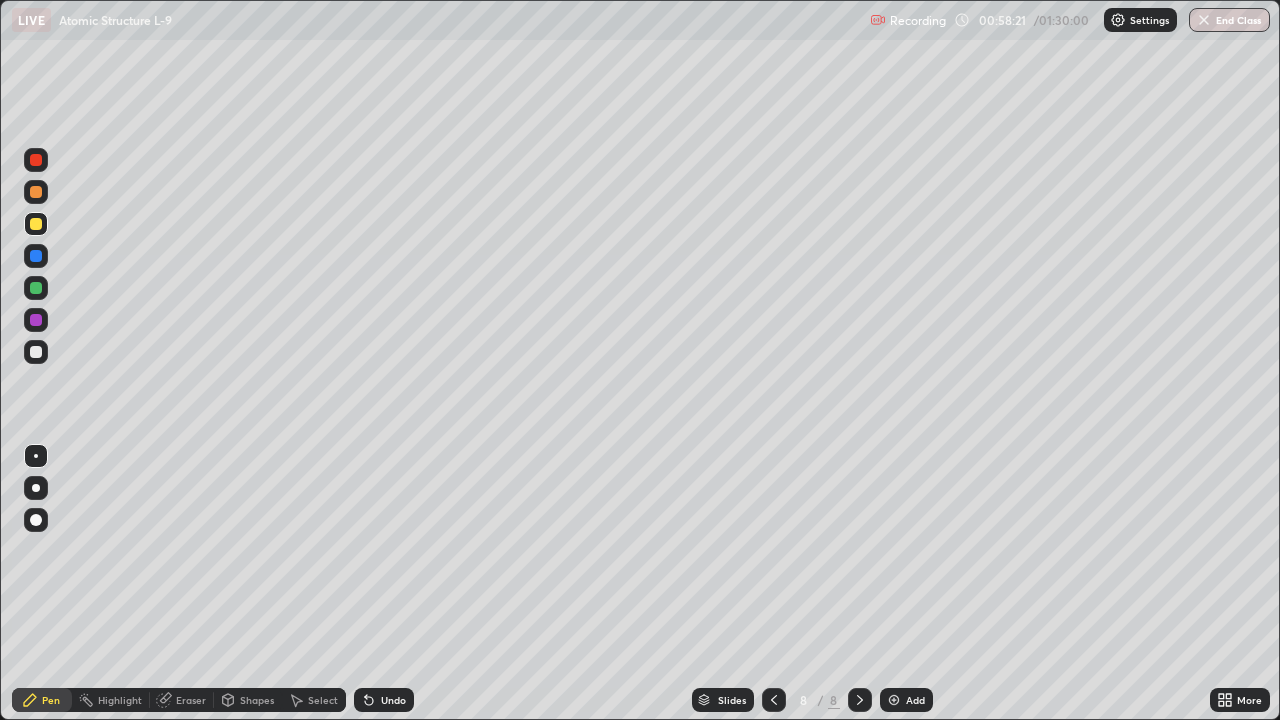 click on "Eraser" at bounding box center (191, 700) 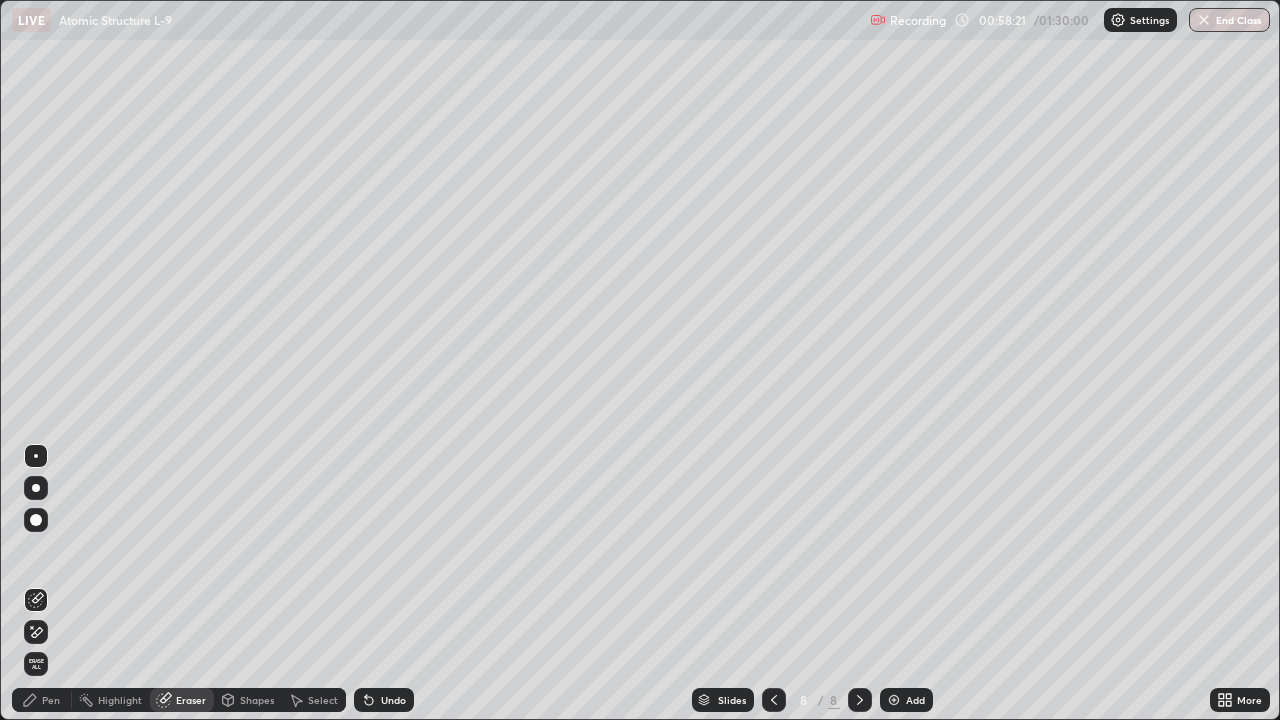 click on "Select" at bounding box center (314, 700) 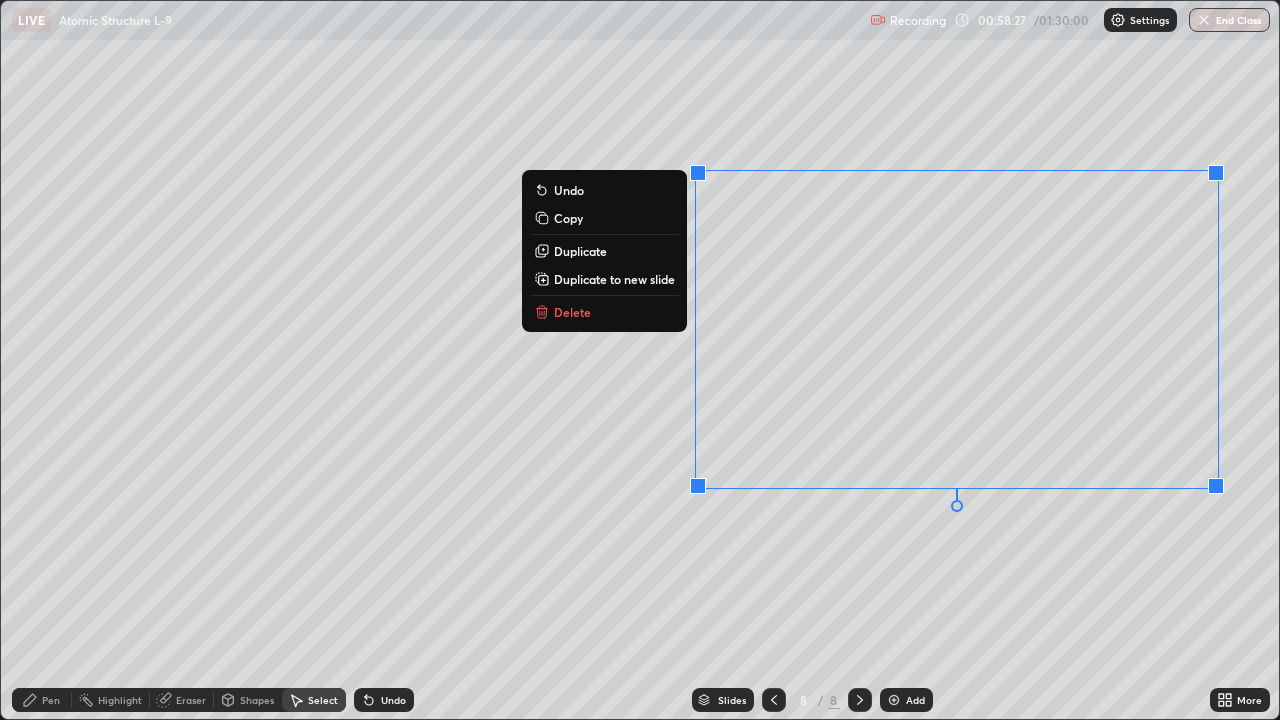click on "Delete" at bounding box center (604, 312) 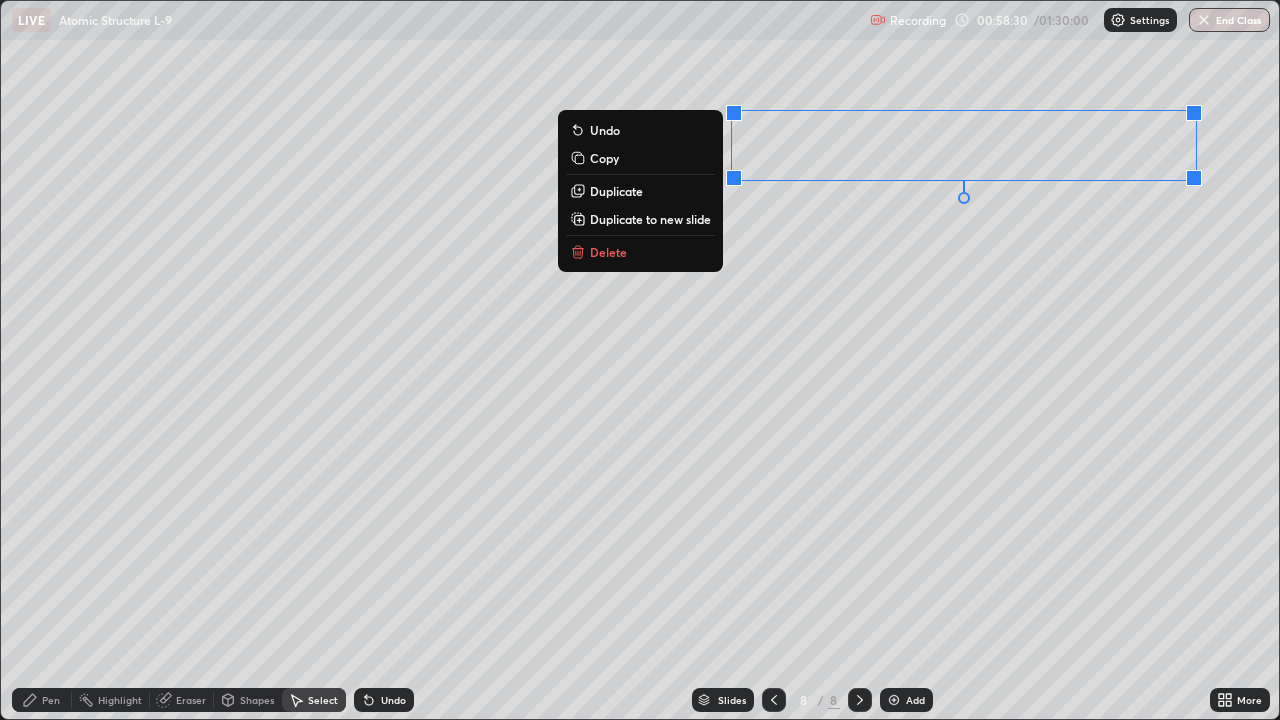 click on "Delete" at bounding box center [608, 252] 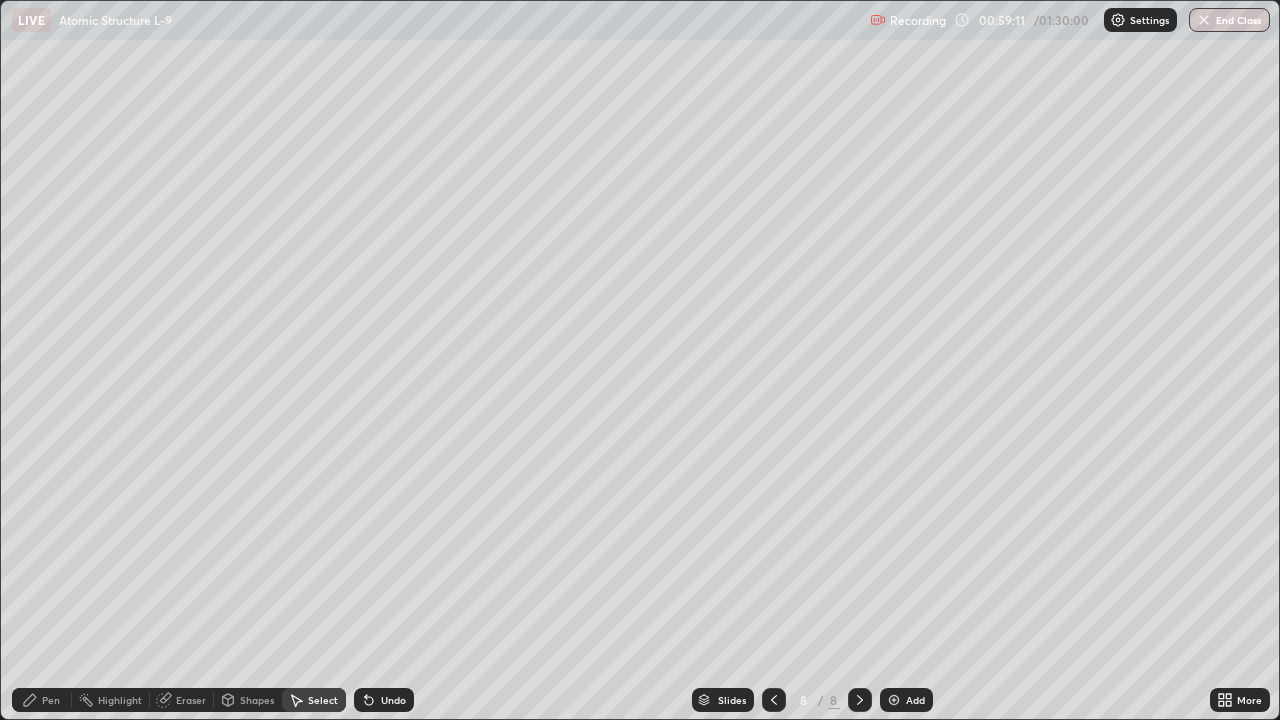 click on "Pen" at bounding box center [42, 700] 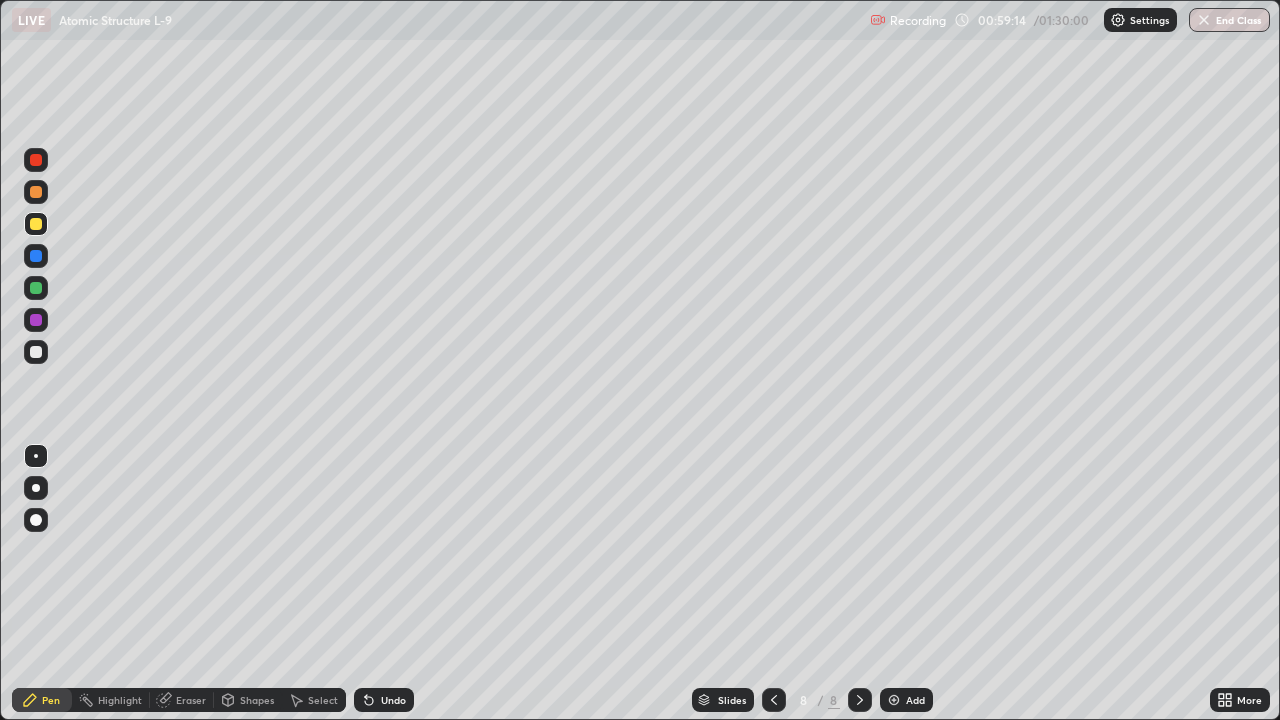 click at bounding box center (36, 352) 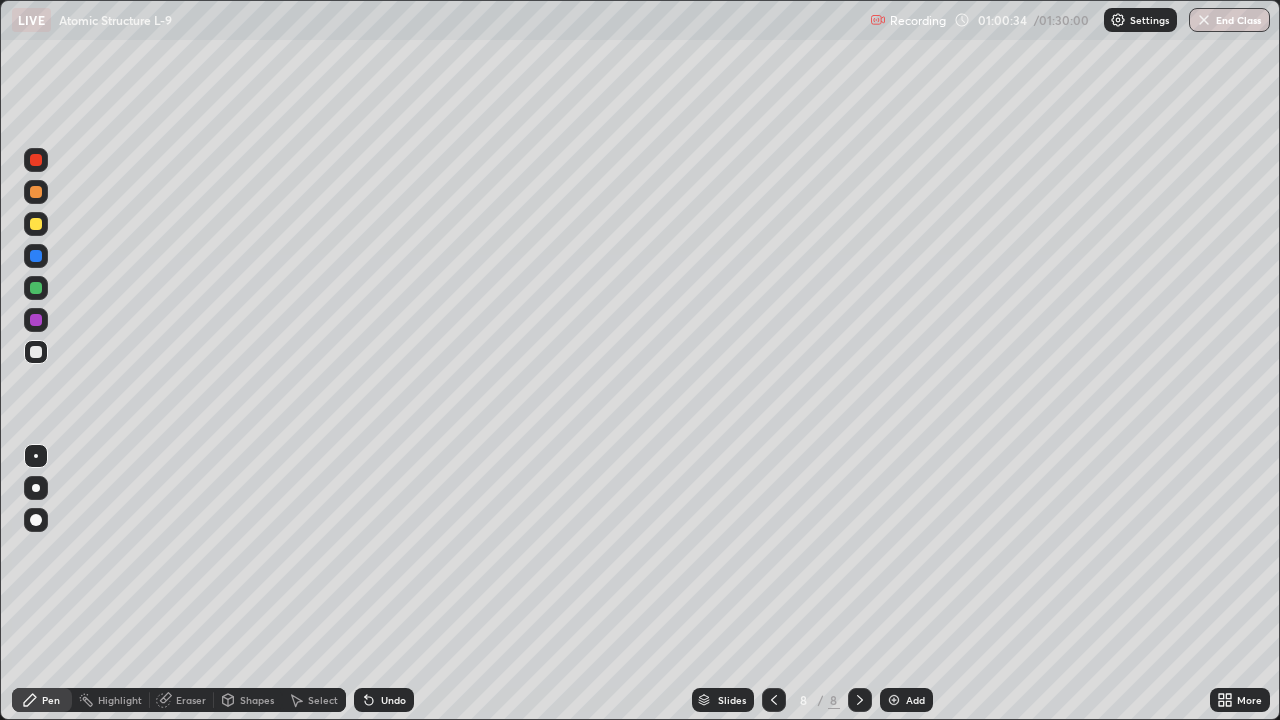 click at bounding box center (36, 224) 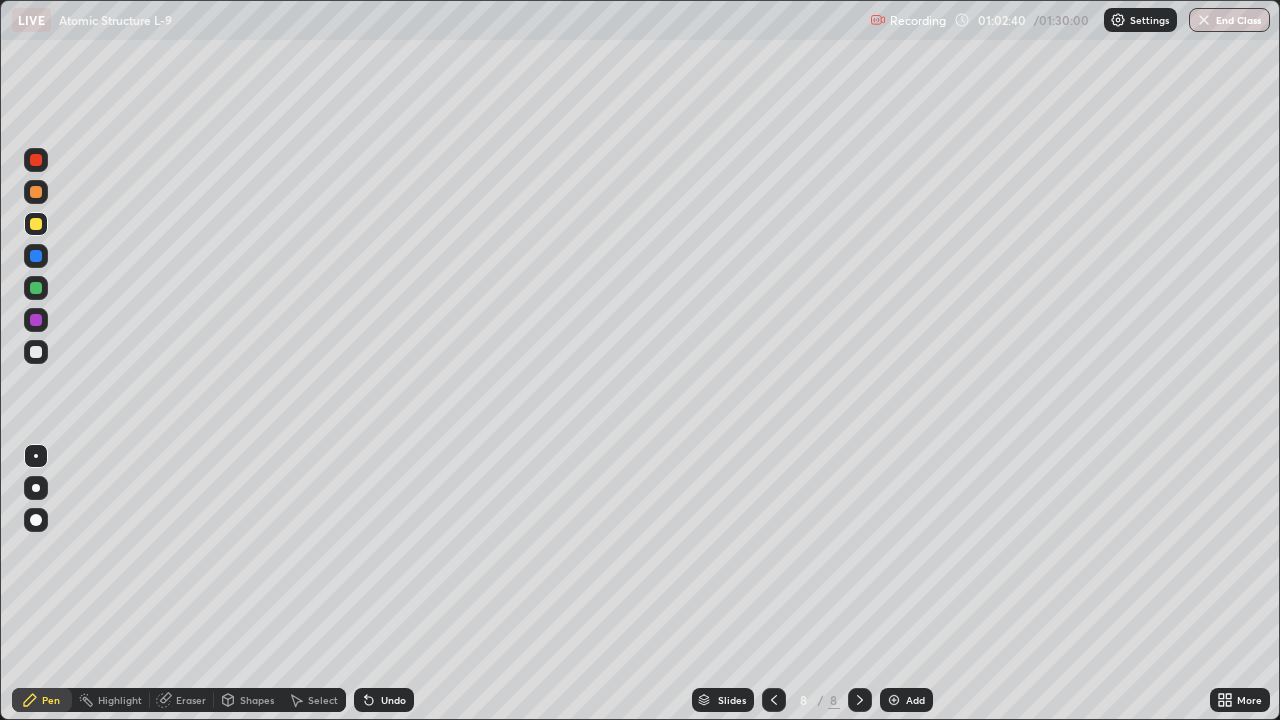 click on "Eraser" at bounding box center [191, 700] 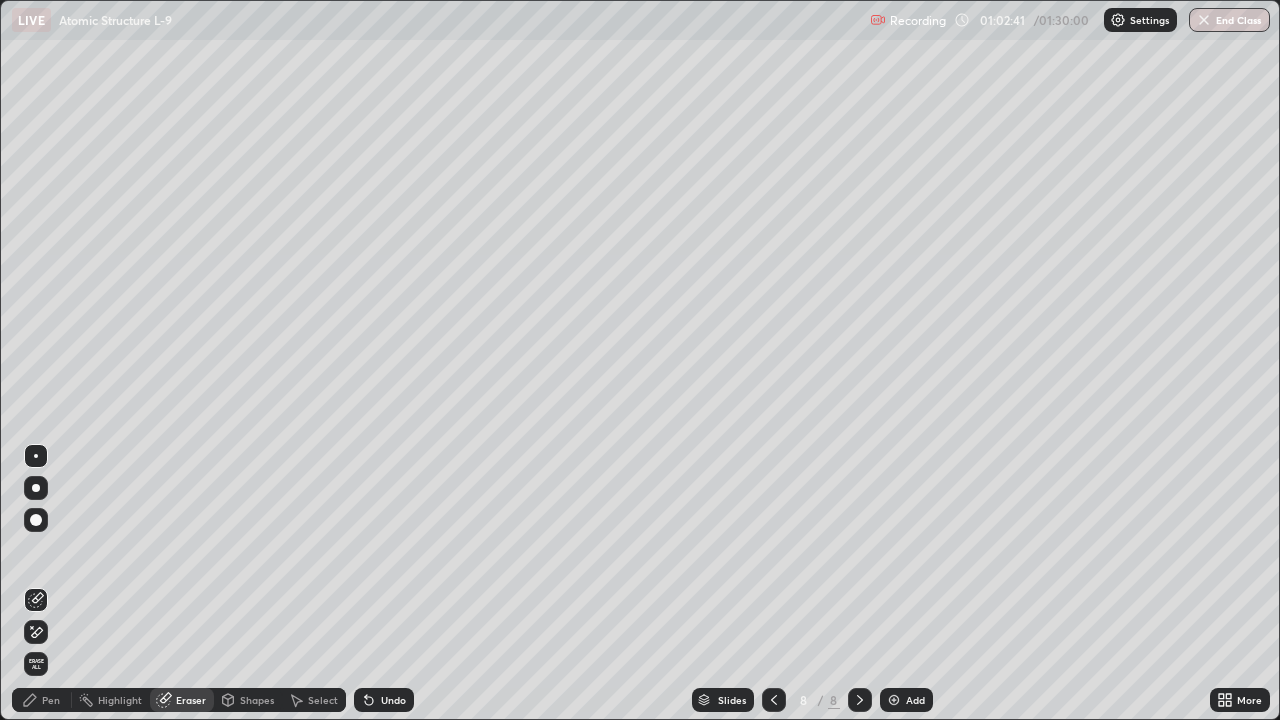 click on "Select" at bounding box center [323, 700] 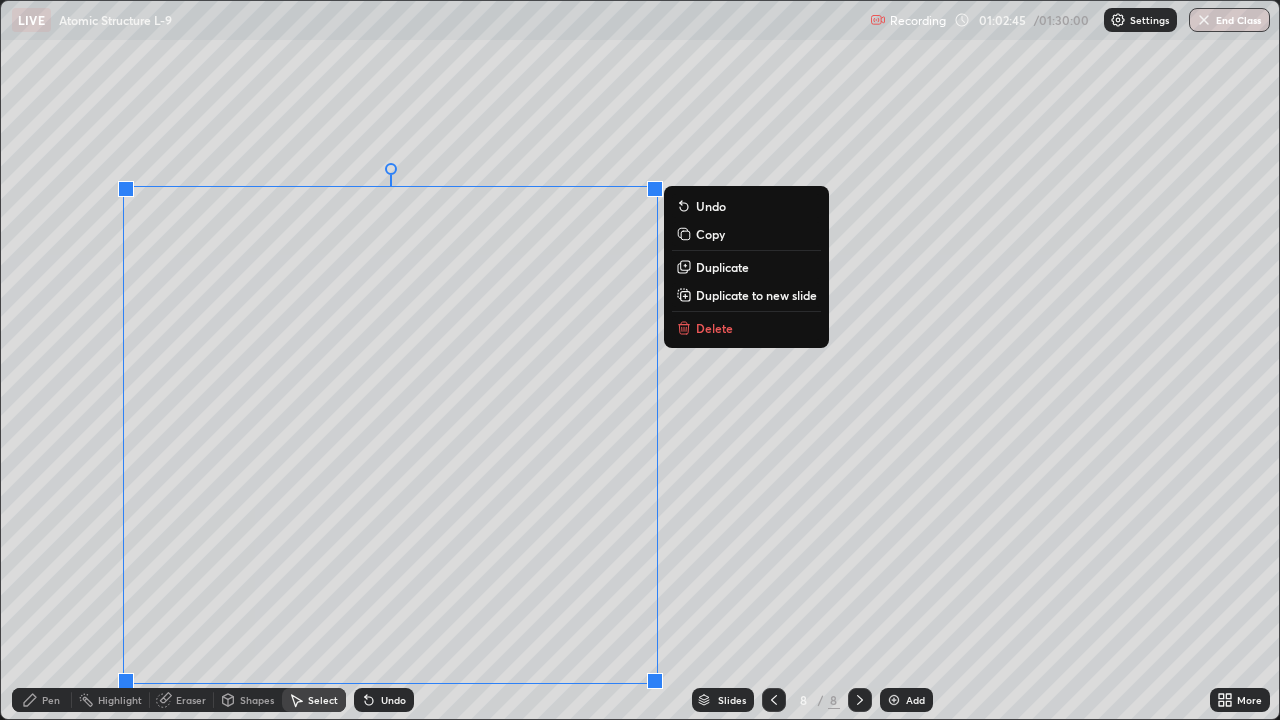 click on "Delete" at bounding box center [746, 328] 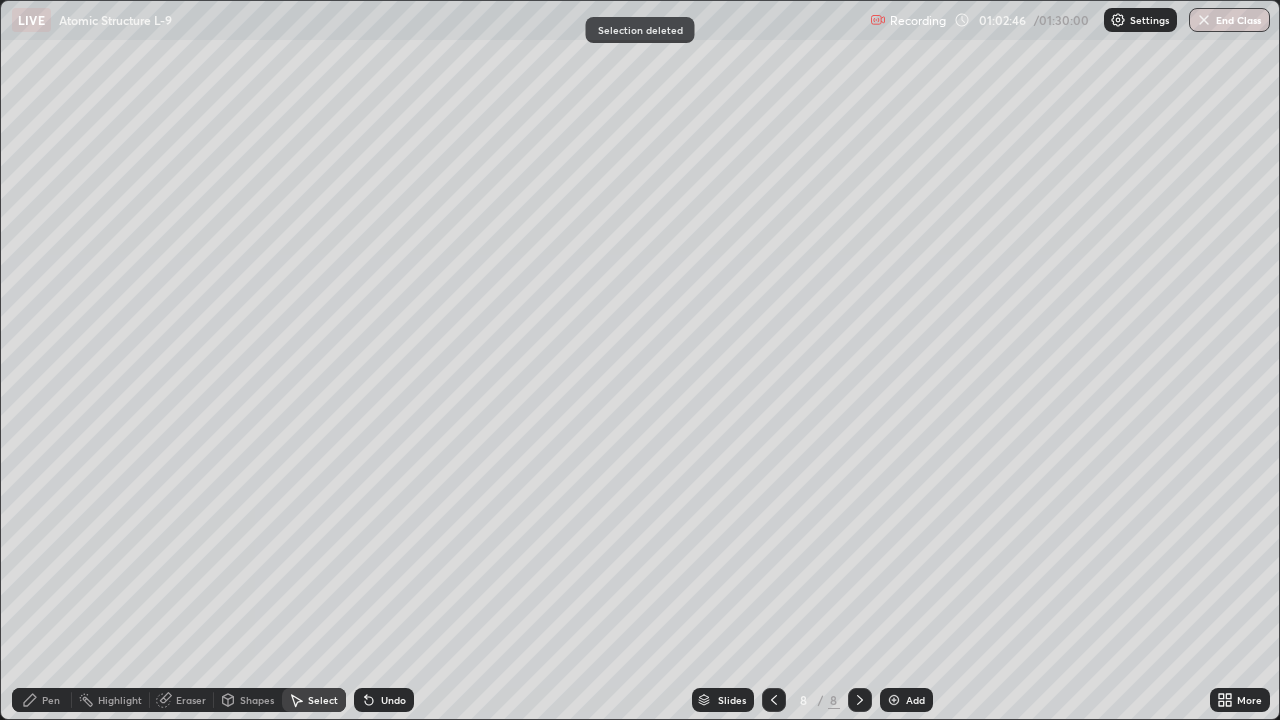 click on "Pen" at bounding box center [51, 700] 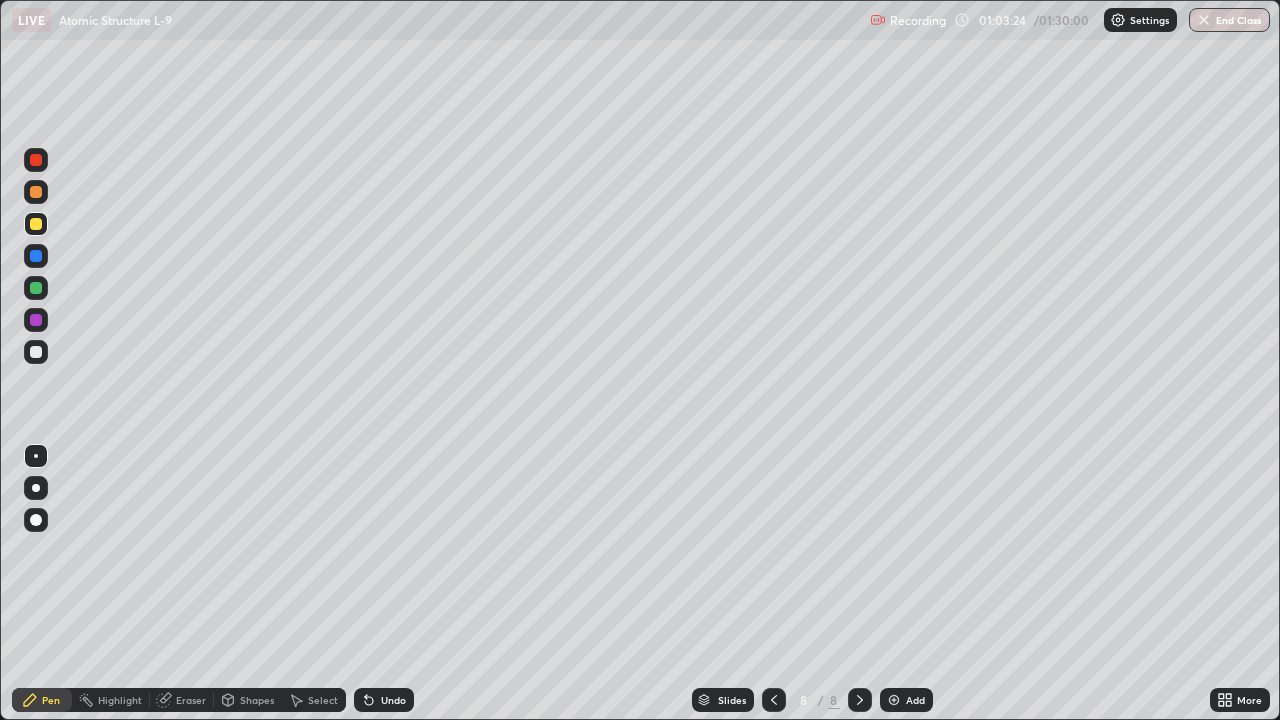 click on "Eraser" at bounding box center [191, 700] 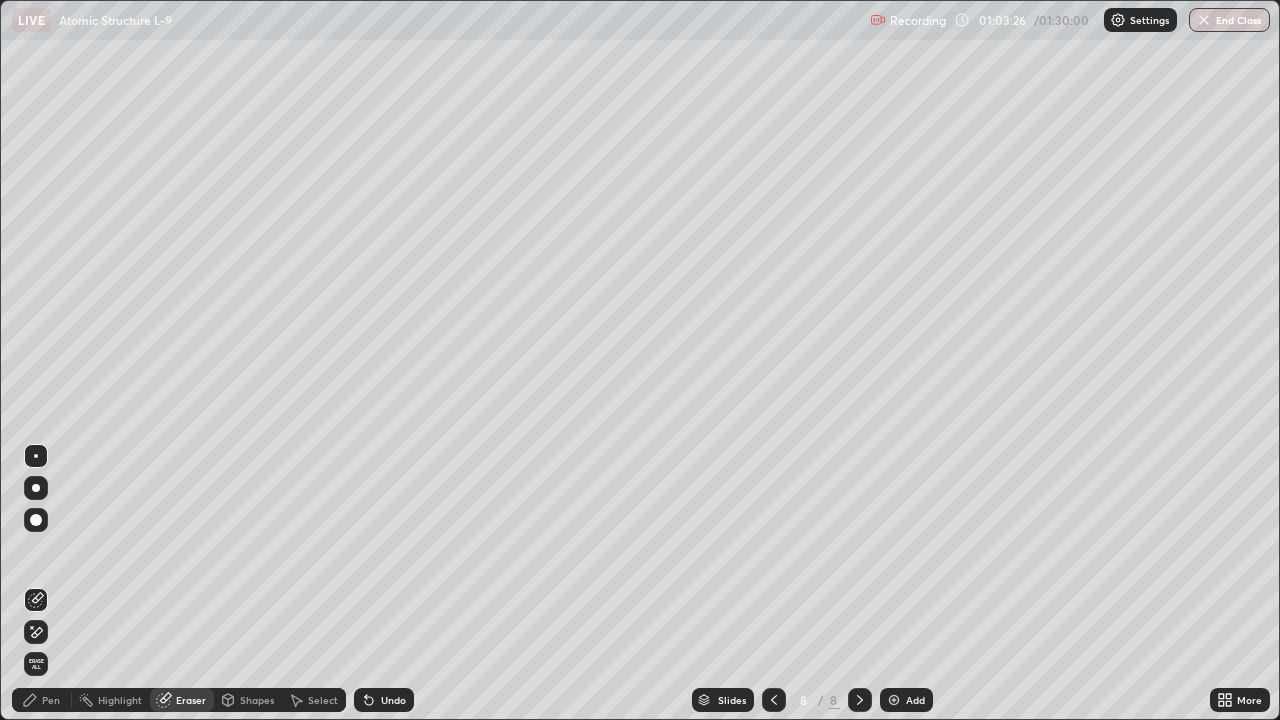 click on "Pen" at bounding box center [42, 700] 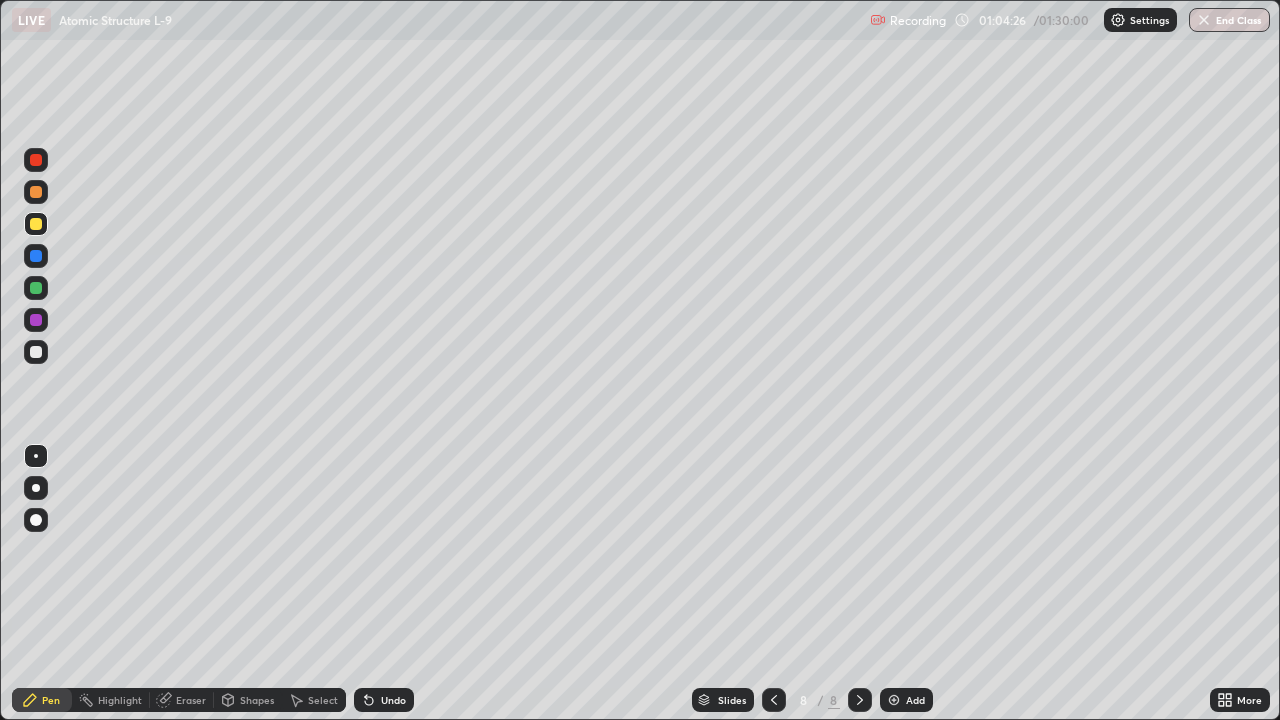 click at bounding box center [36, 352] 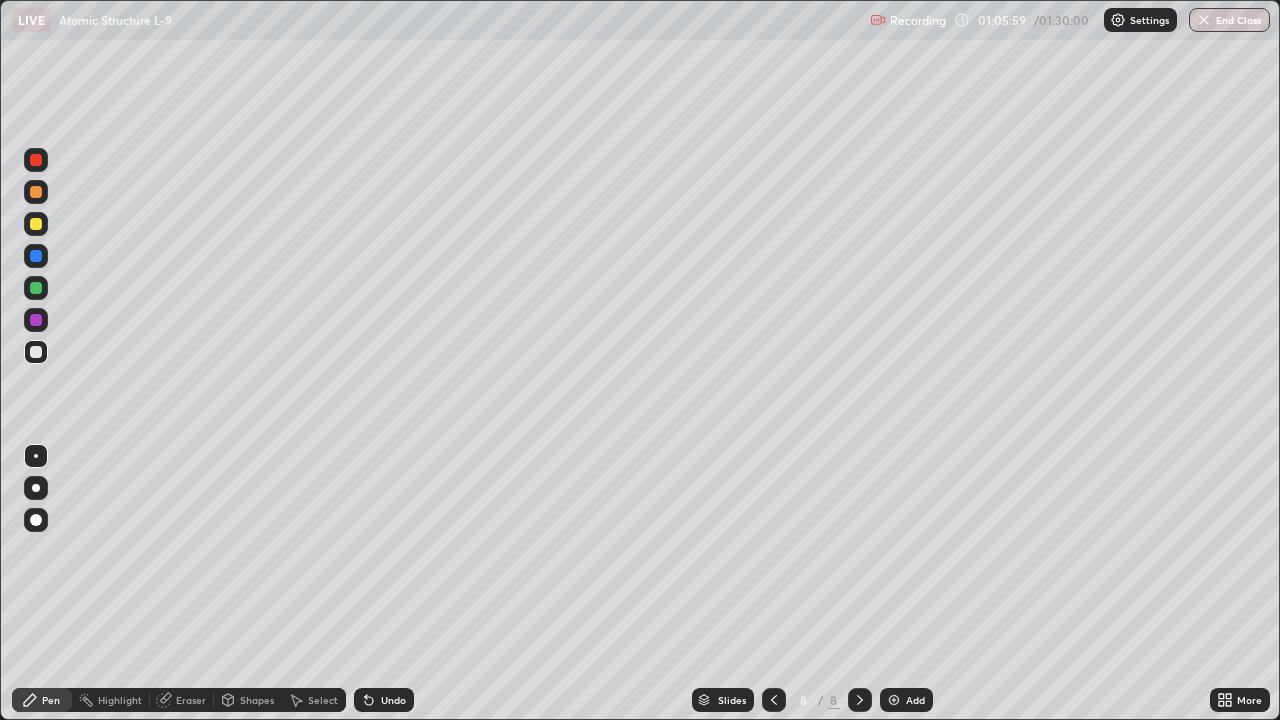 click at bounding box center [36, 224] 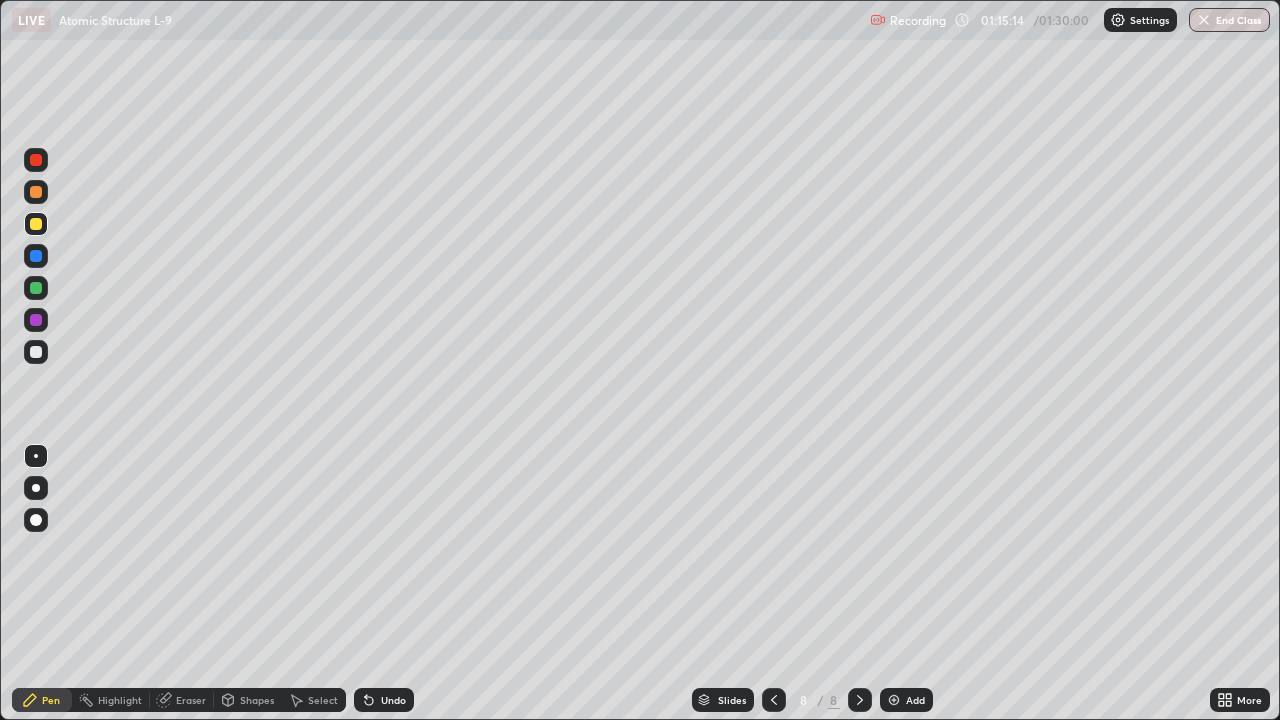 click on "End Class" at bounding box center (1229, 20) 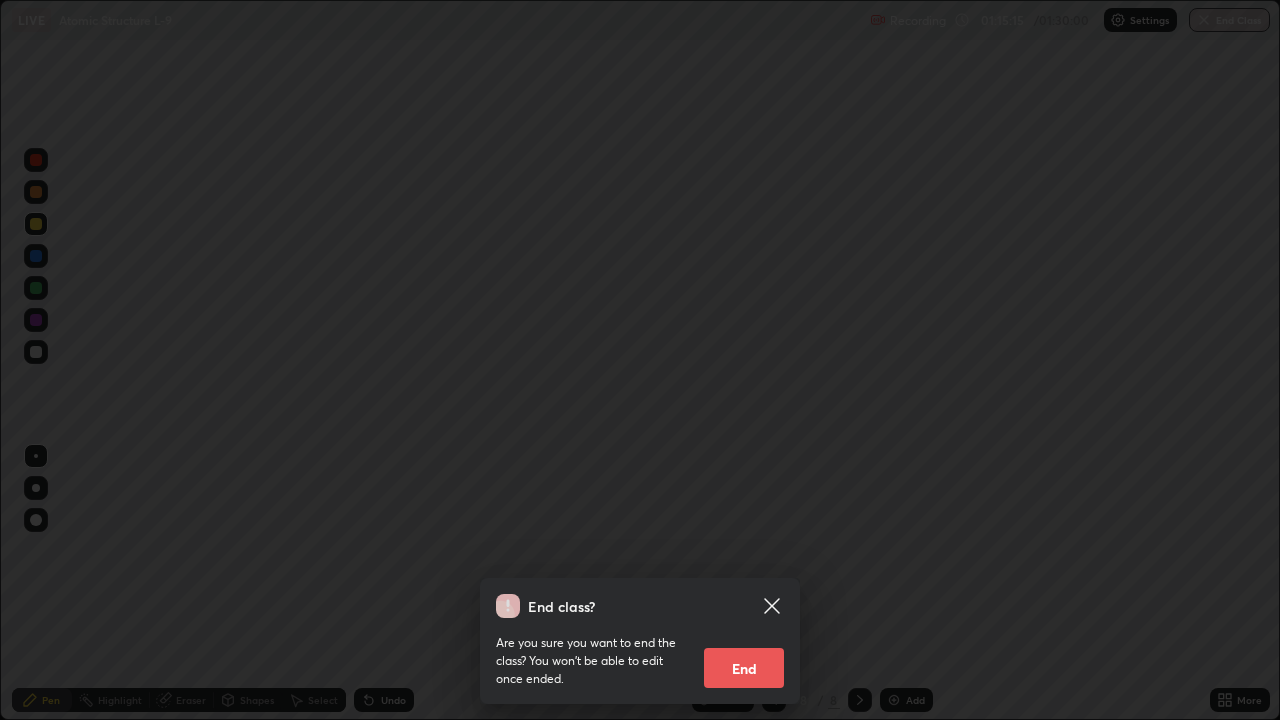 click on "End" at bounding box center [744, 668] 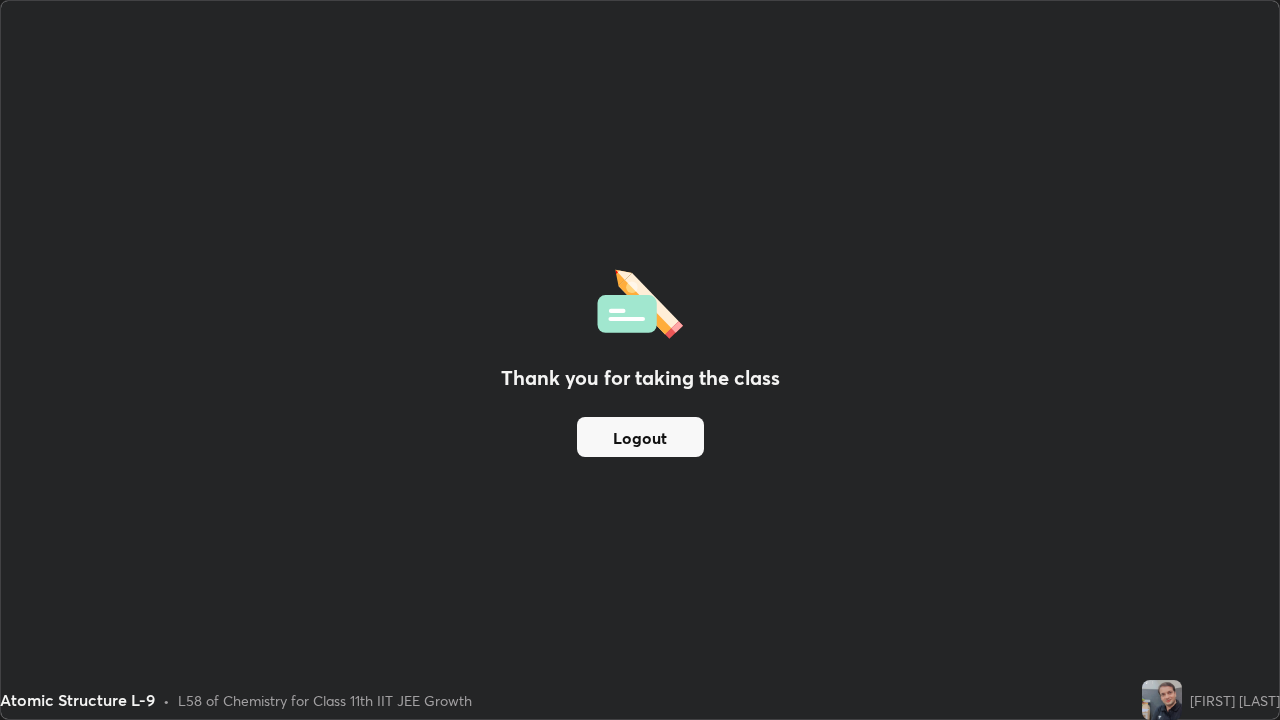 click on "Logout" at bounding box center [640, 437] 